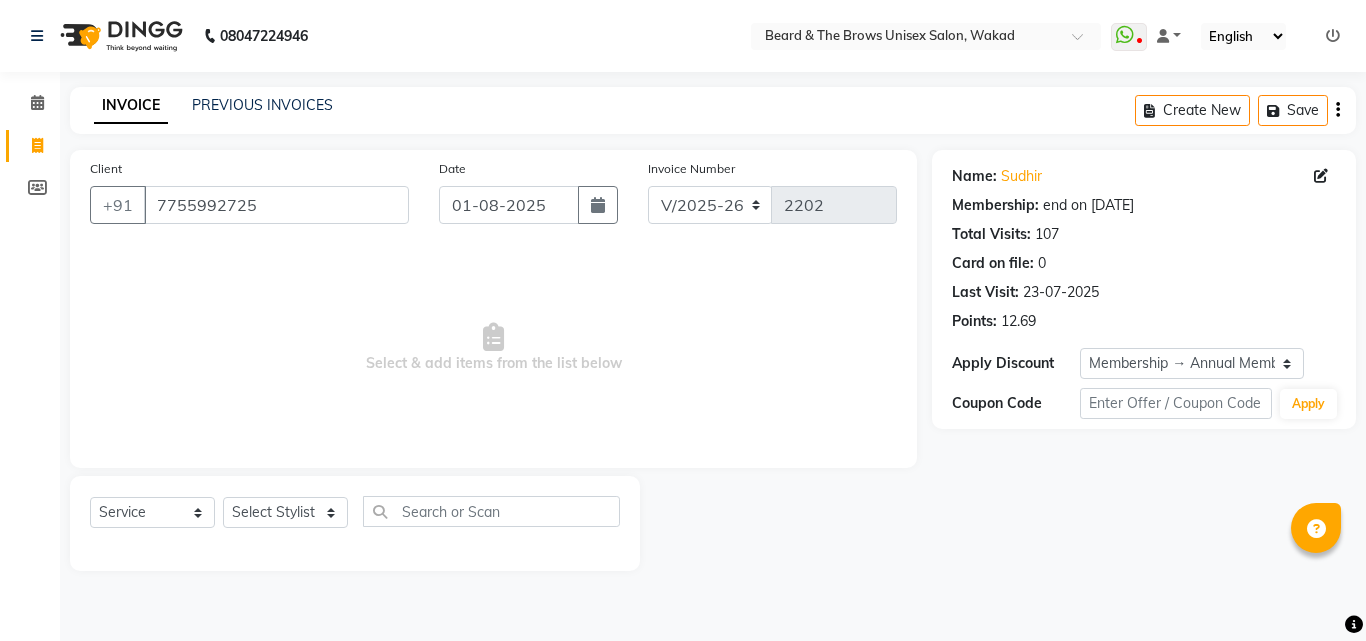 select on "872" 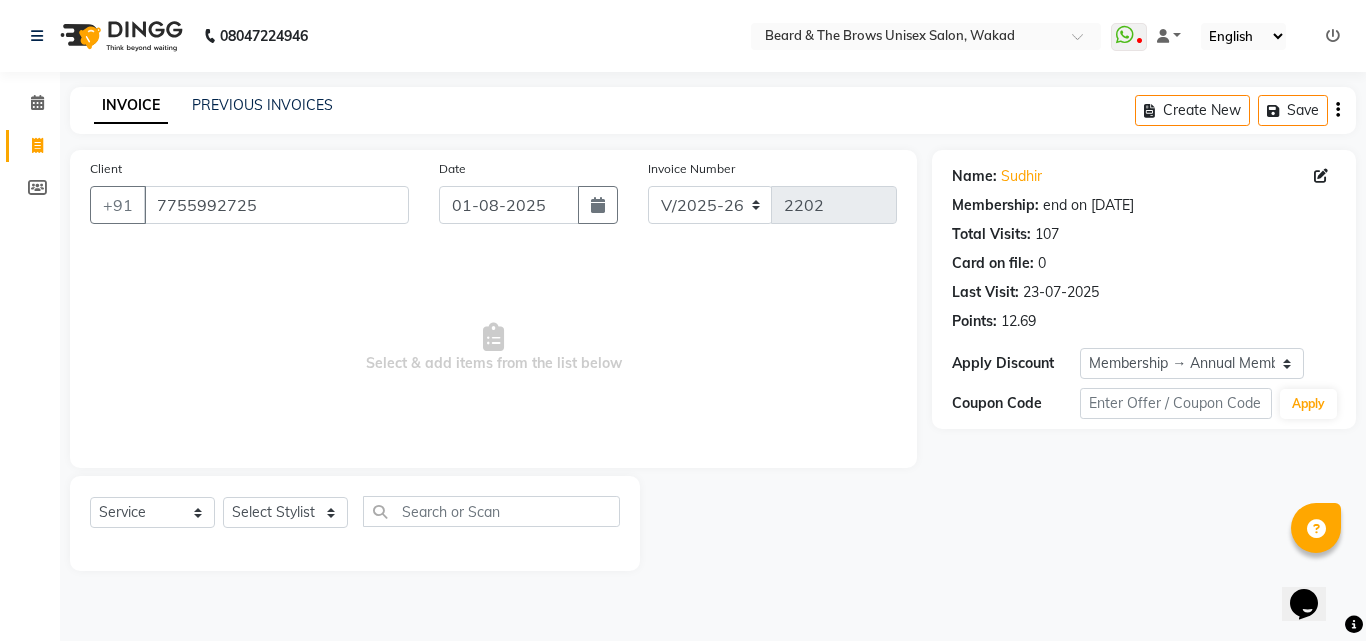 scroll, scrollTop: 0, scrollLeft: 0, axis: both 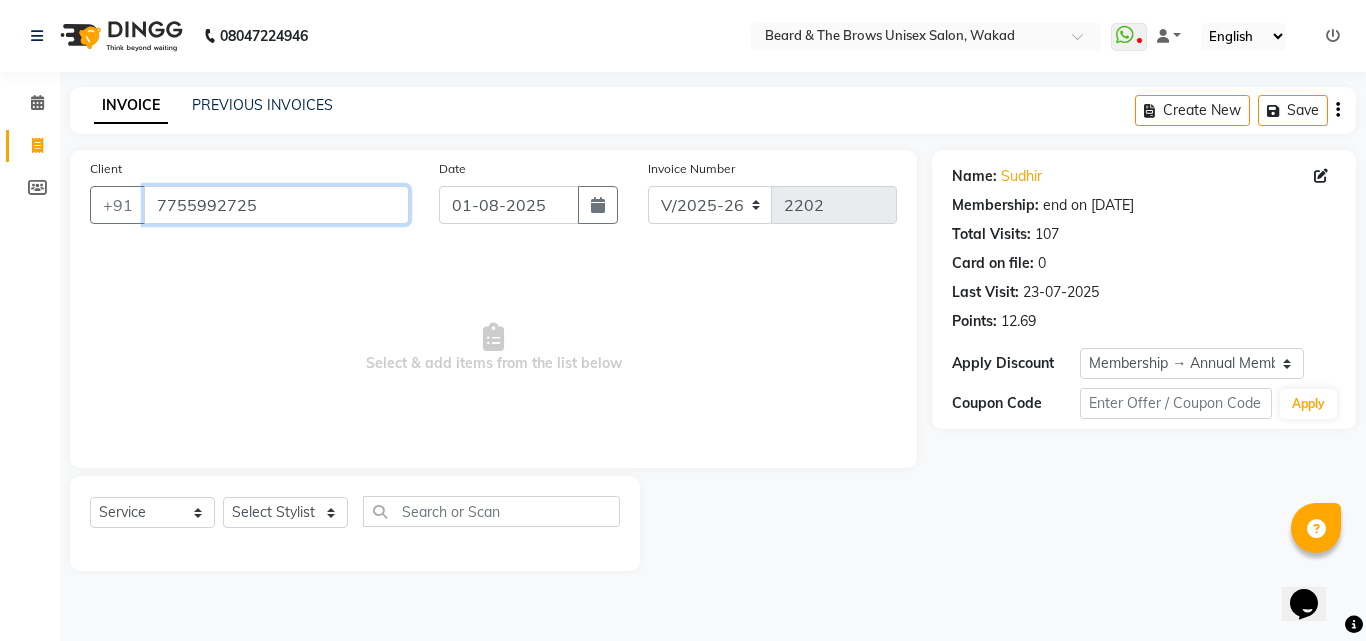 drag, startPoint x: 151, startPoint y: 206, endPoint x: 315, endPoint y: 209, distance: 164.02744 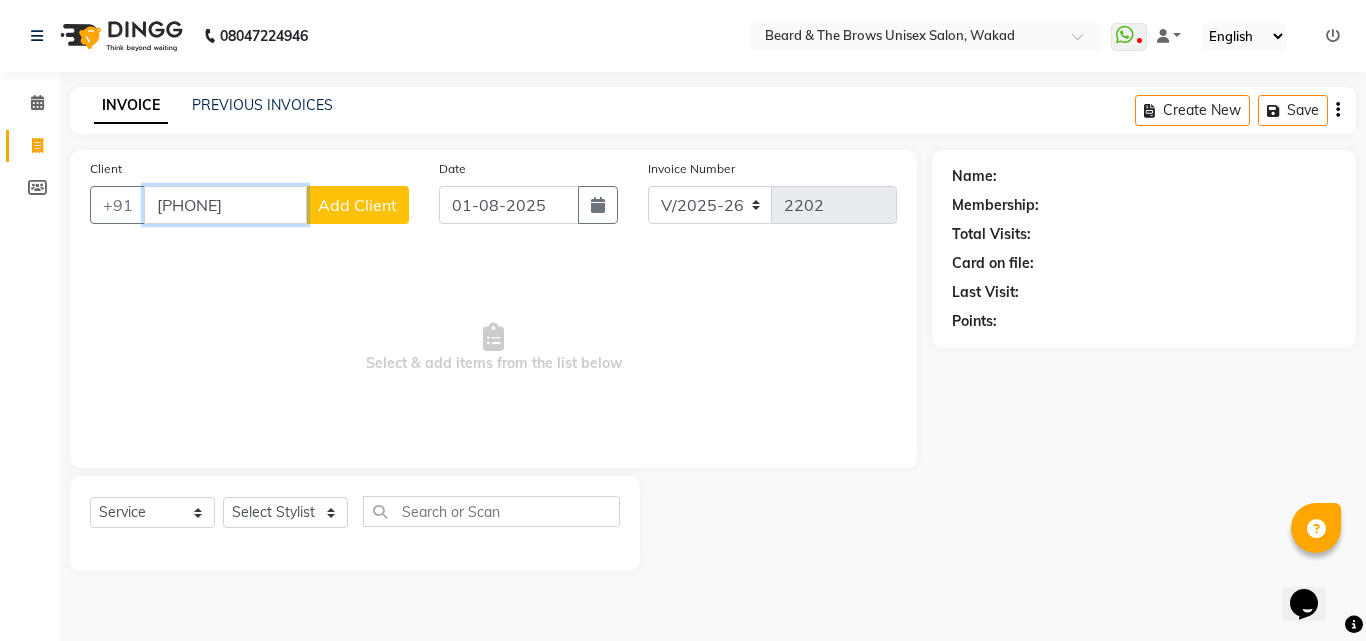 type on "[PHONE]" 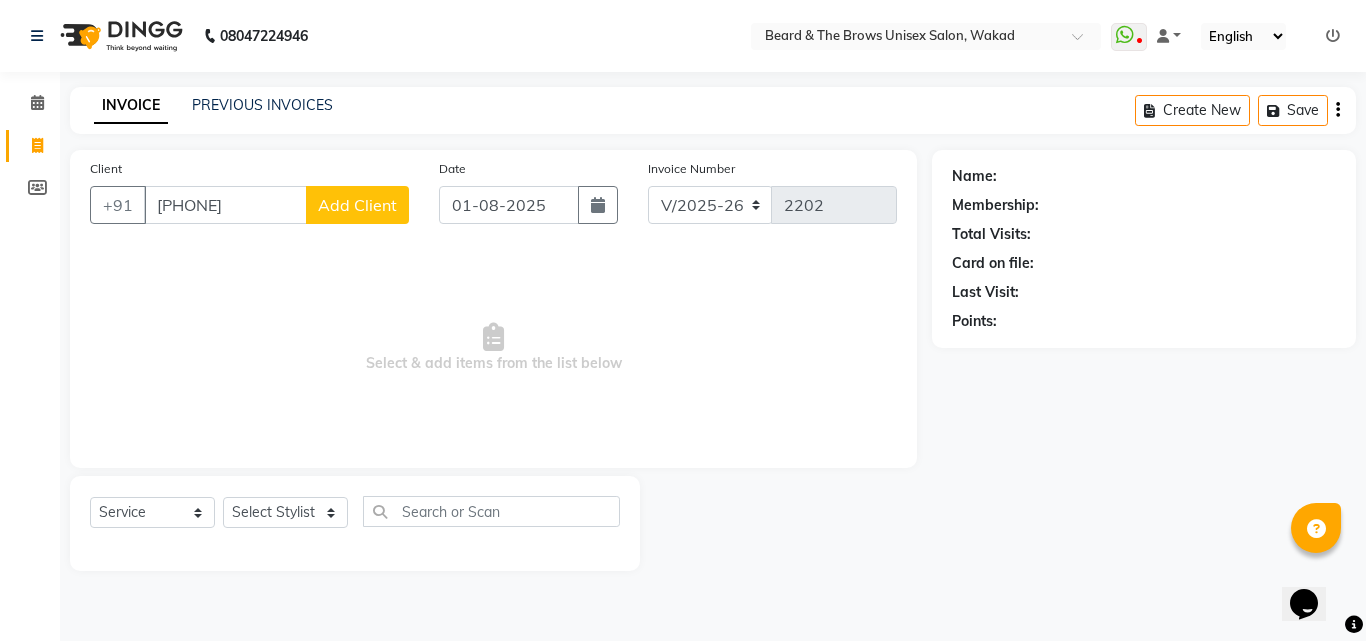 click on "Add Client" 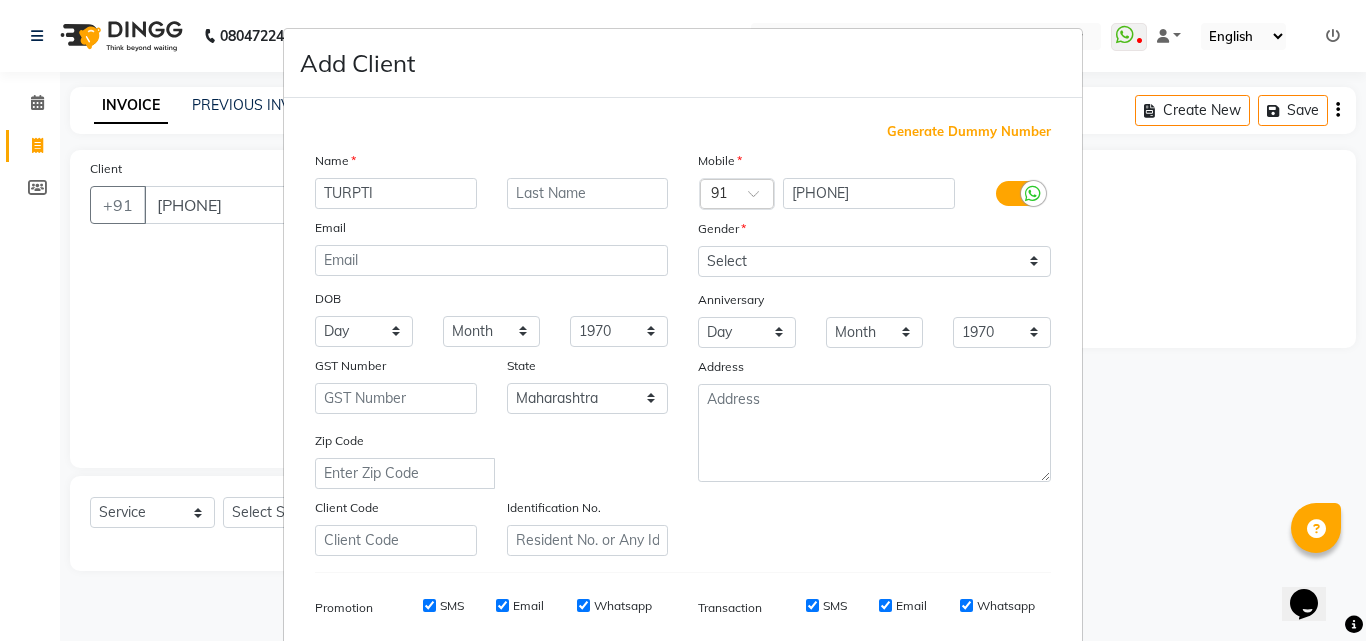 type on "TURPTI" 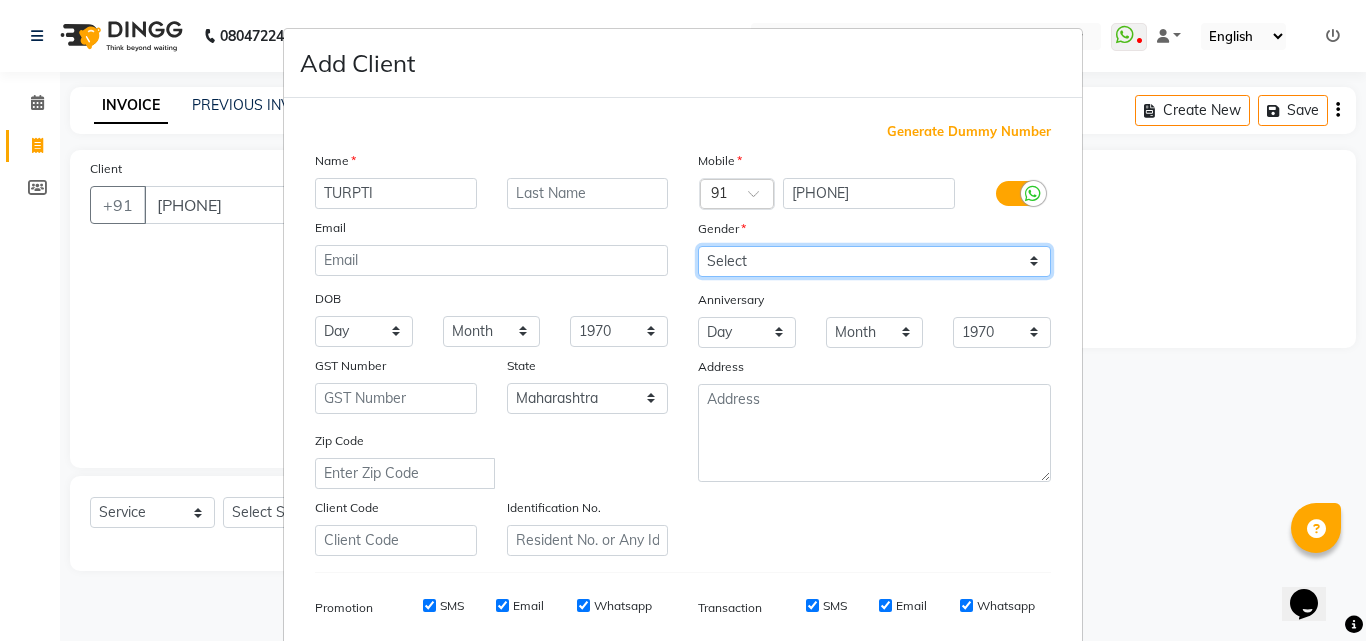 click on "Select Male Female Other Prefer Not To Say" at bounding box center (874, 261) 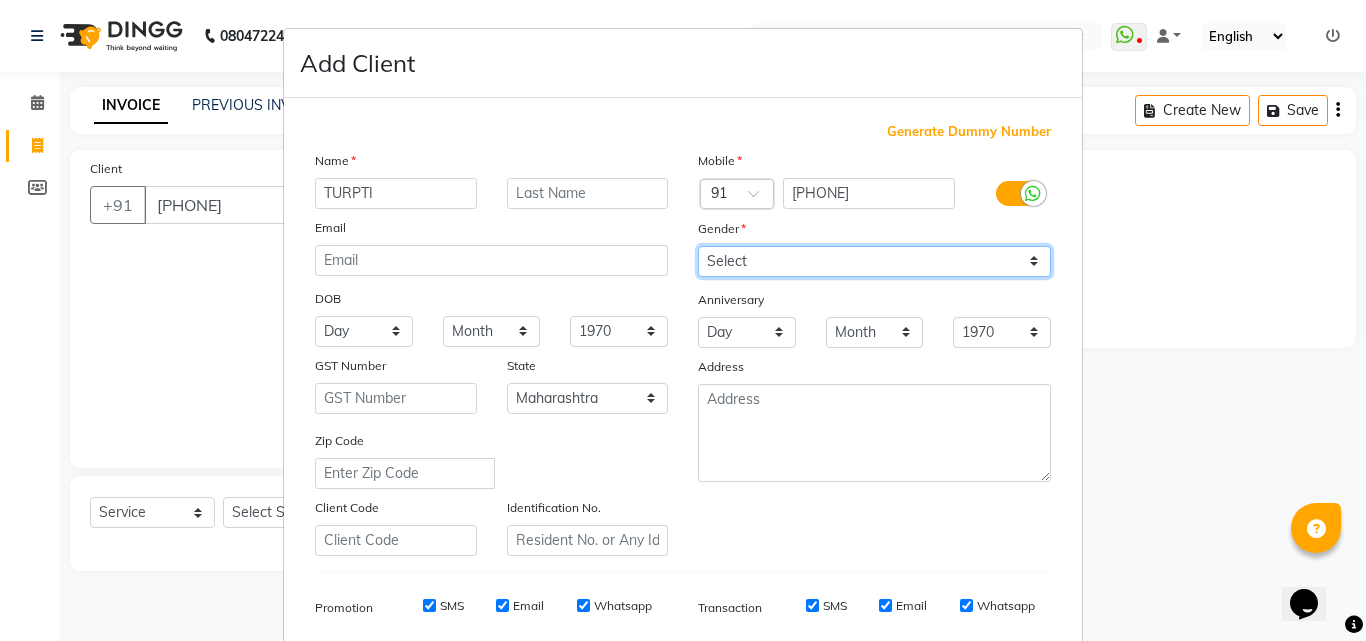 select on "female" 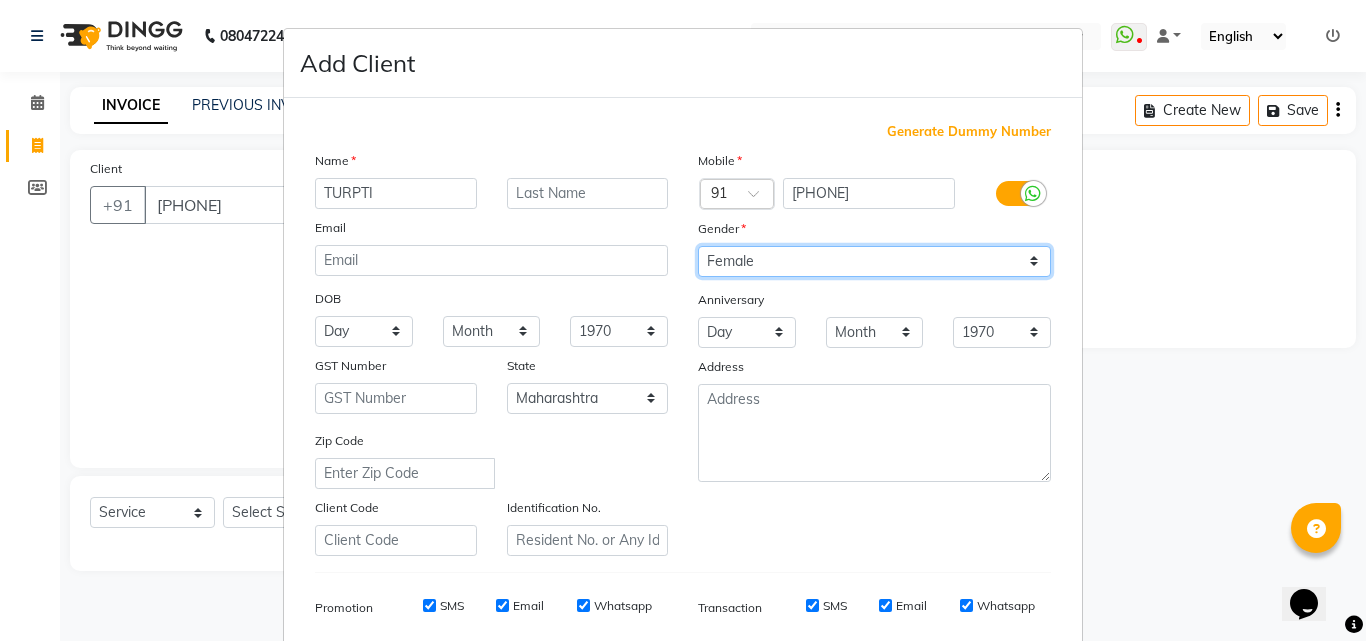 click on "Select Male Female Other Prefer Not To Say" at bounding box center [874, 261] 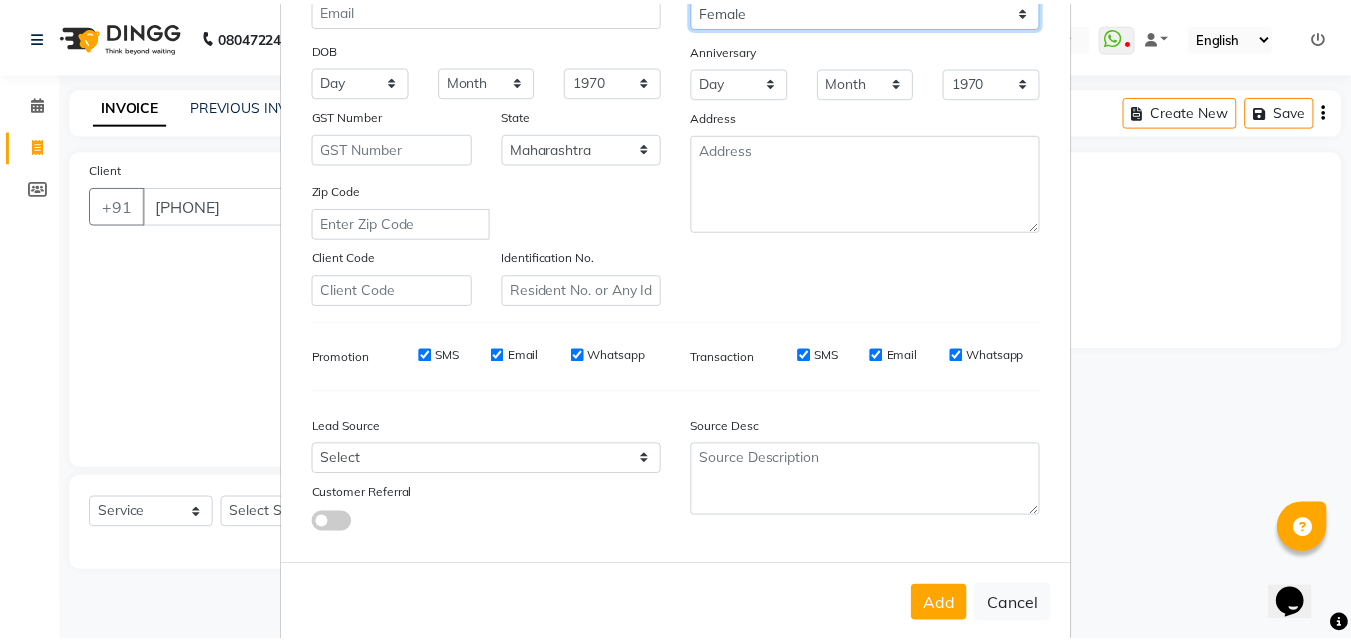 scroll, scrollTop: 282, scrollLeft: 0, axis: vertical 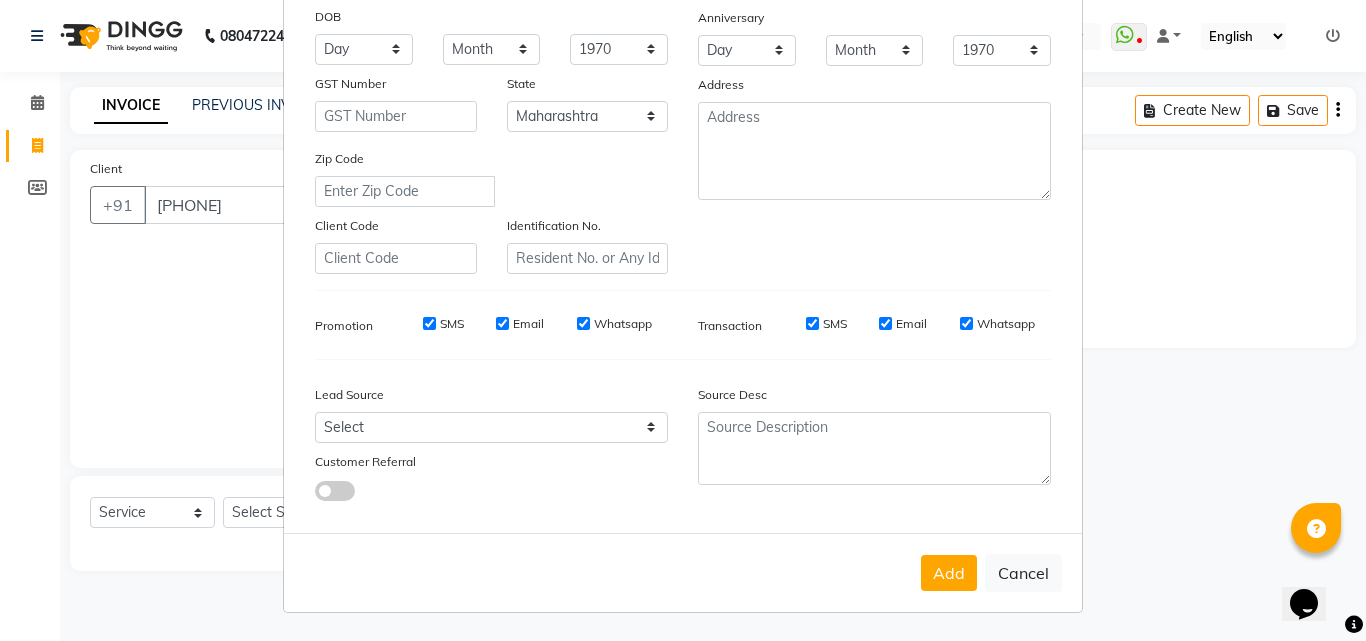 click on "Add" at bounding box center (949, 573) 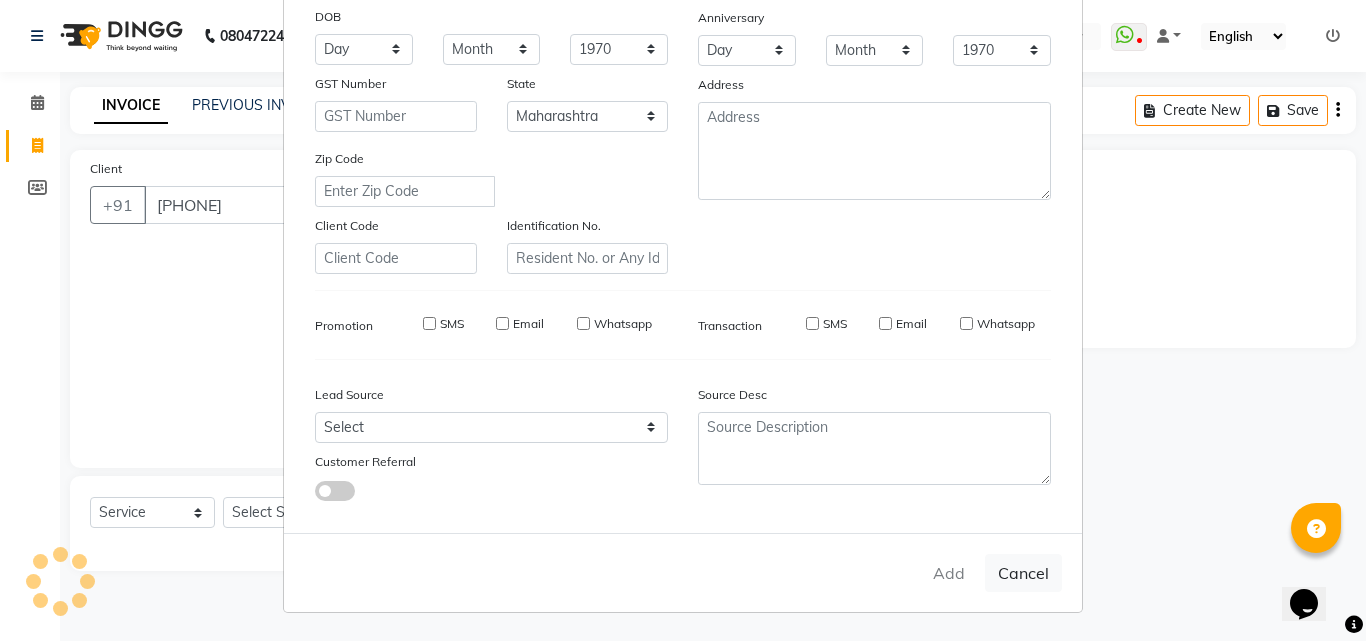 type 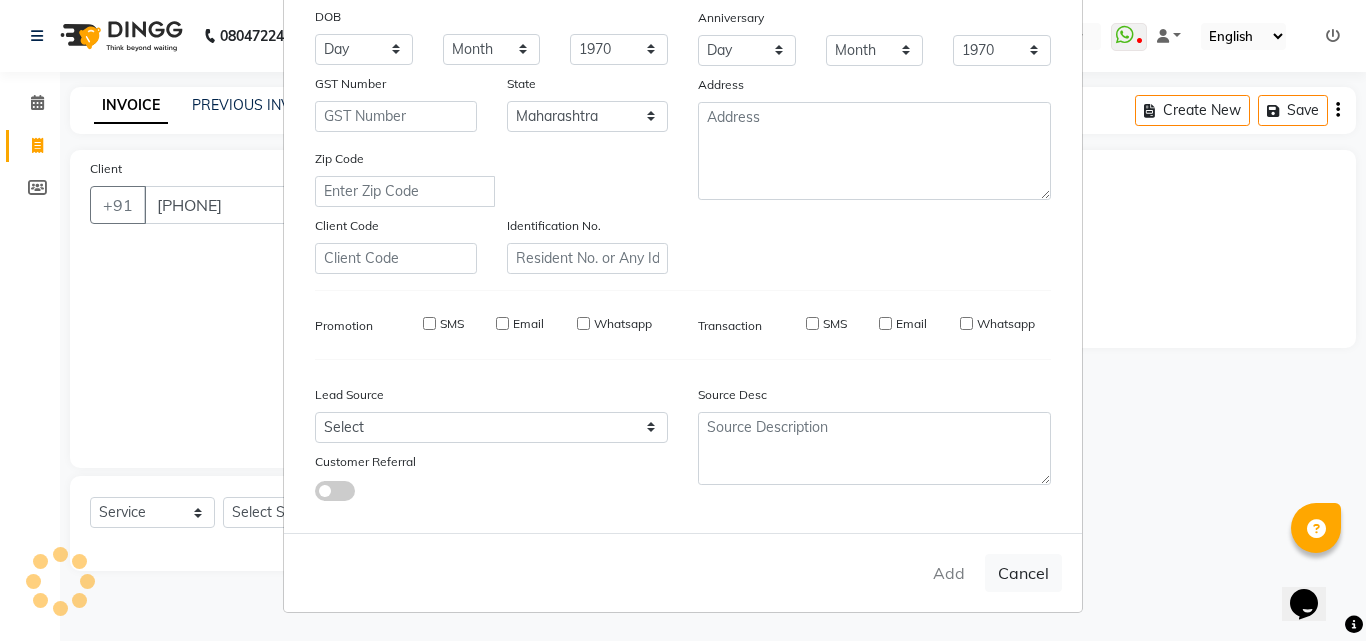 select 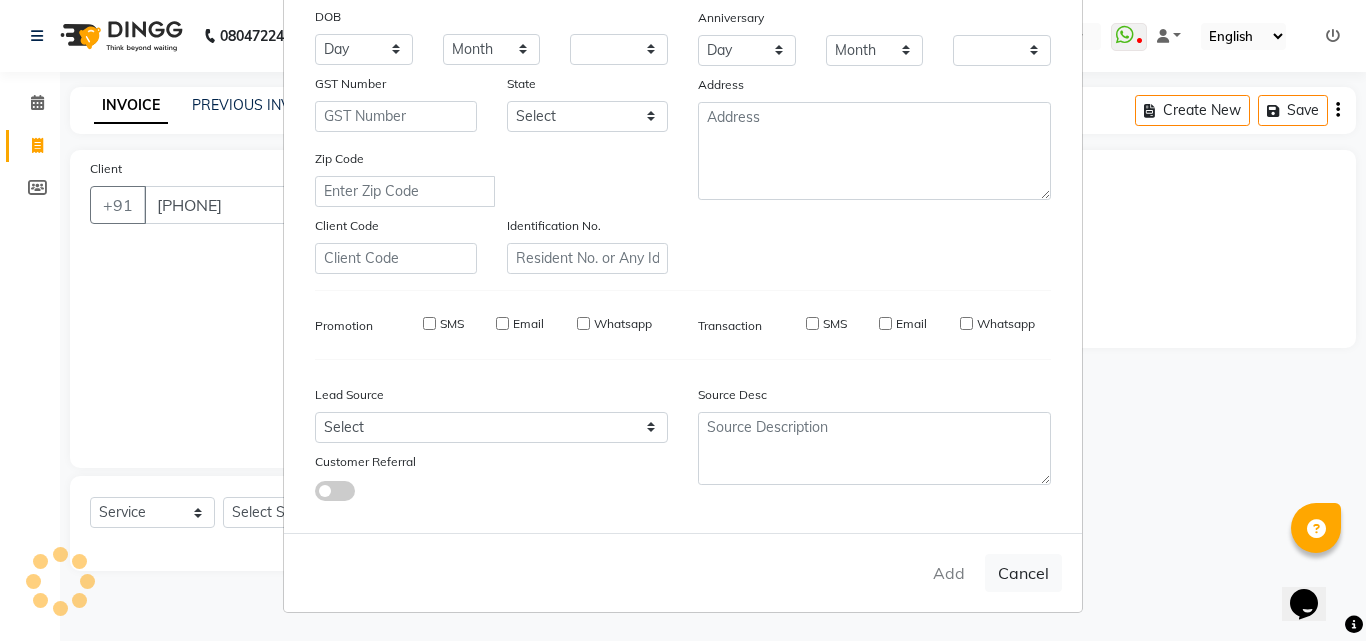 select on "1: Object" 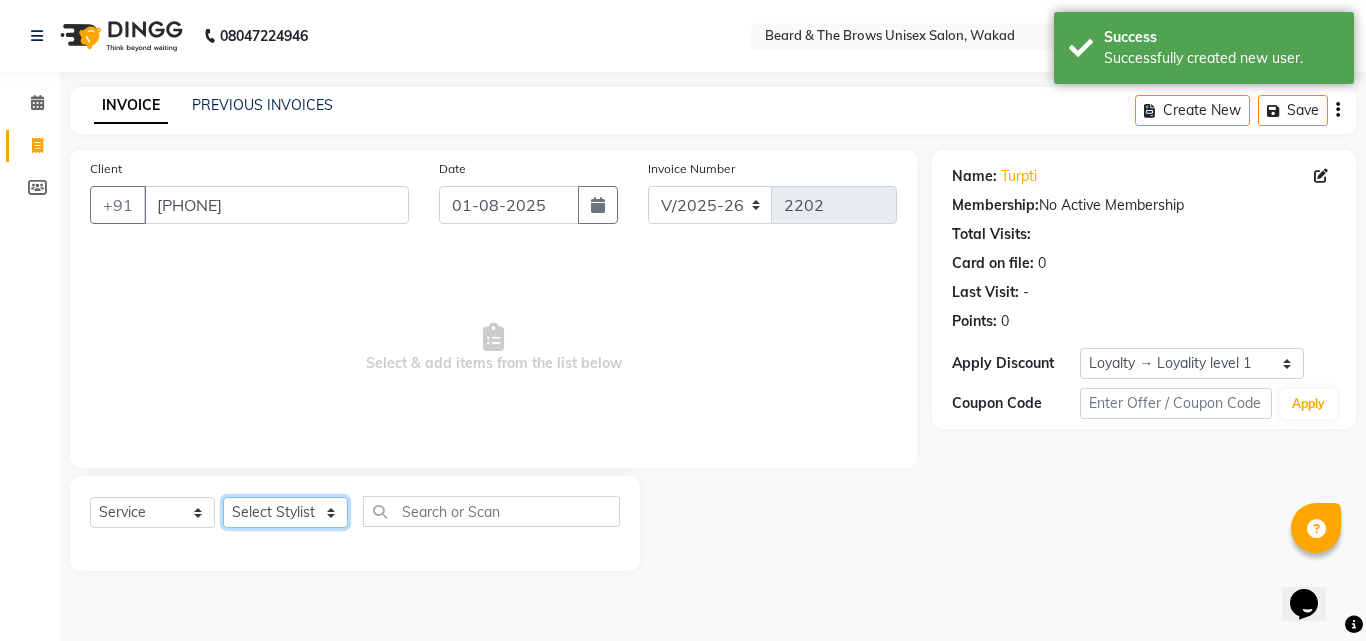 click on "Select Stylist [FIRST] [LAST] manager [FIRST] [FIRST] [FIRST] [FIRST] ma'am owner [FIRST] [LAST]" 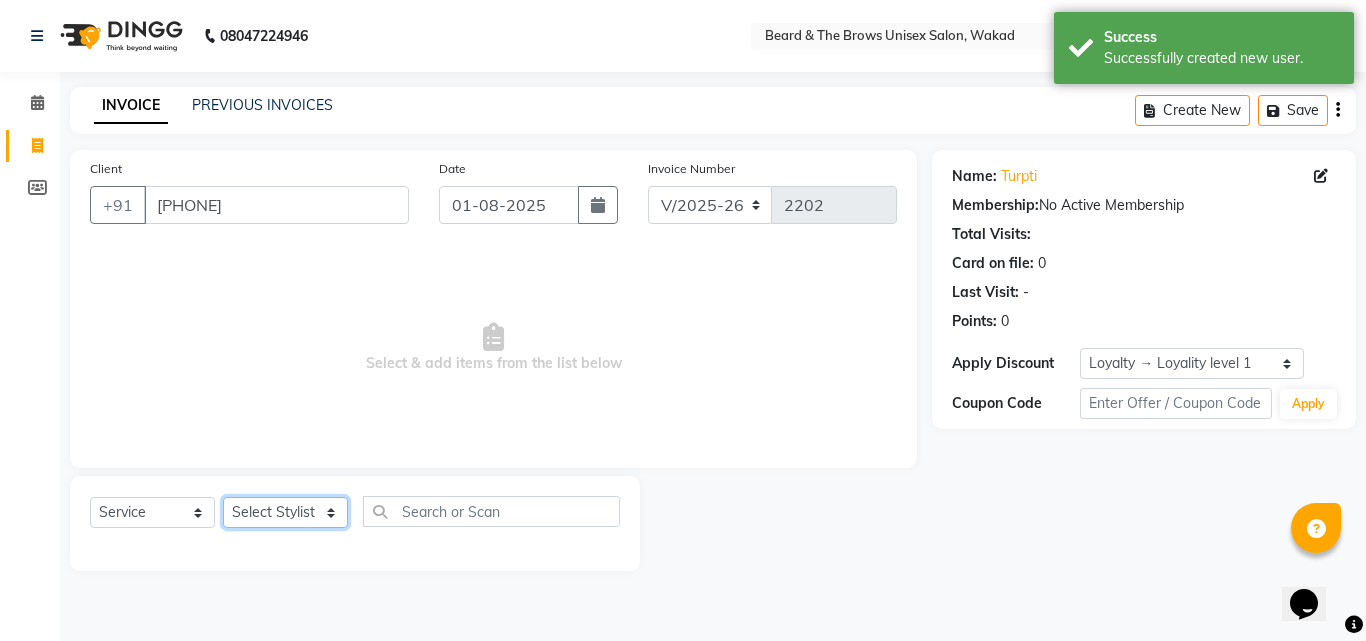 select on "72450" 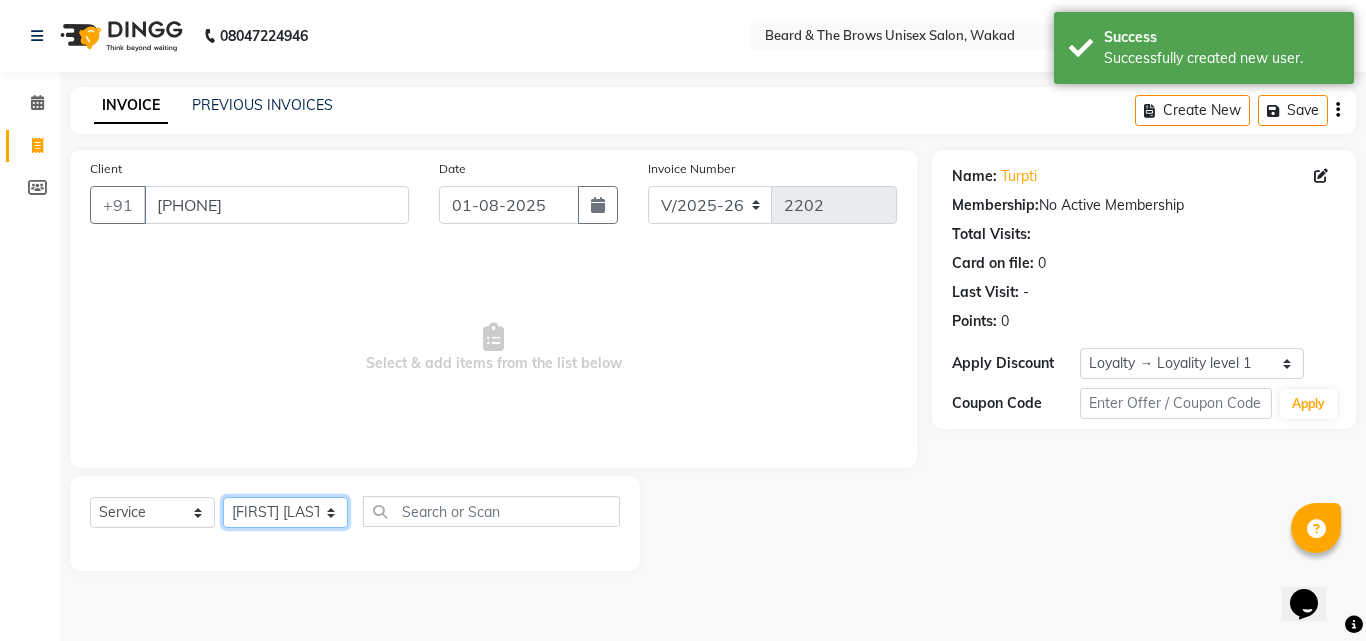 click on "Select Stylist [FIRST] [LAST] manager [FIRST] [FIRST] [FIRST] [FIRST] ma'am owner [FIRST] [LAST]" 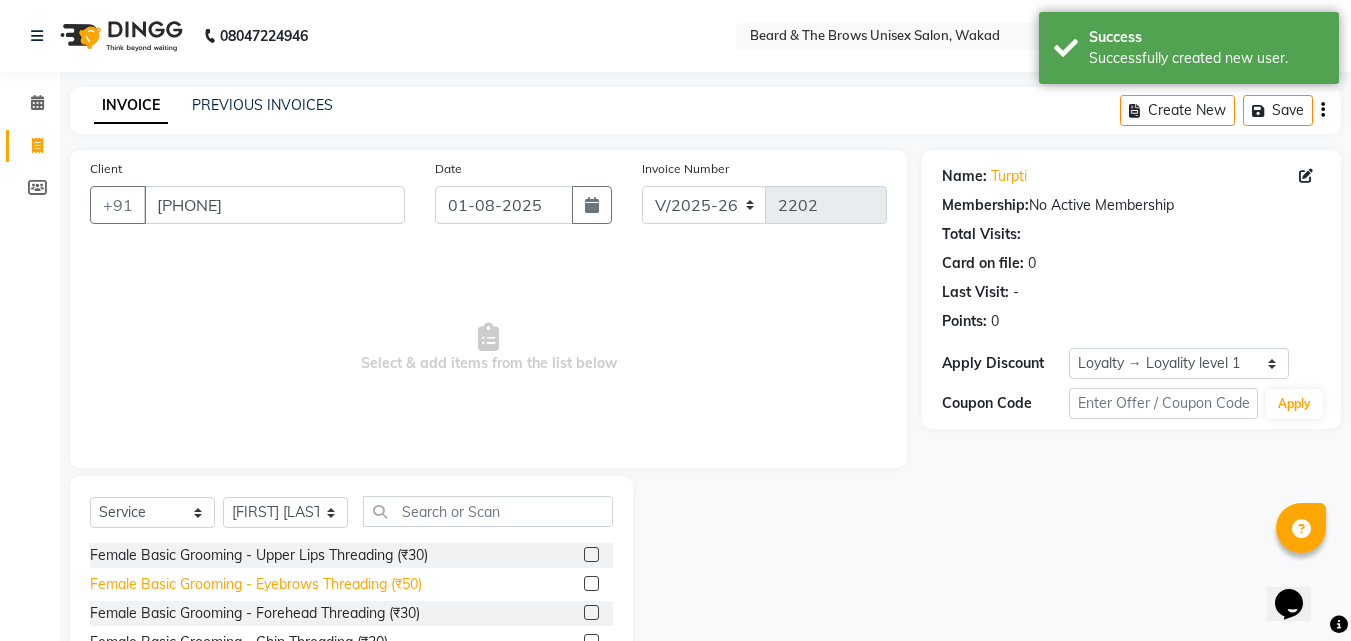click on "Female Basic Grooming - Eyebrows Threading (₹50)" 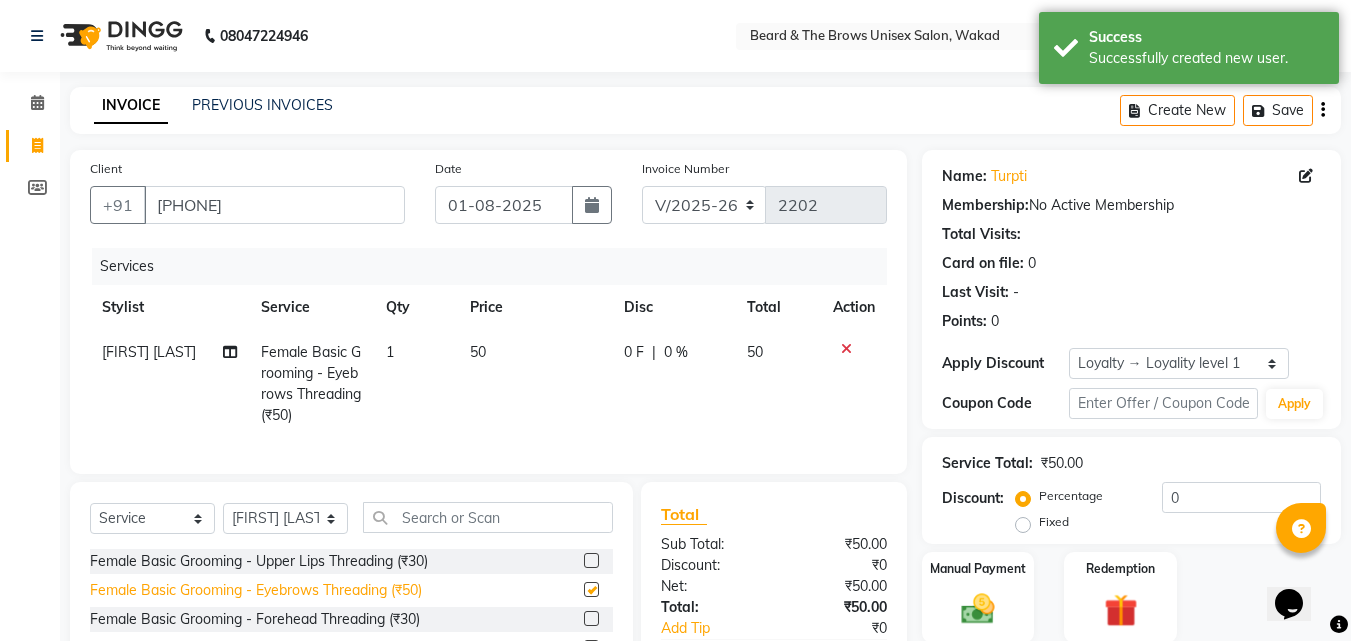 checkbox on "false" 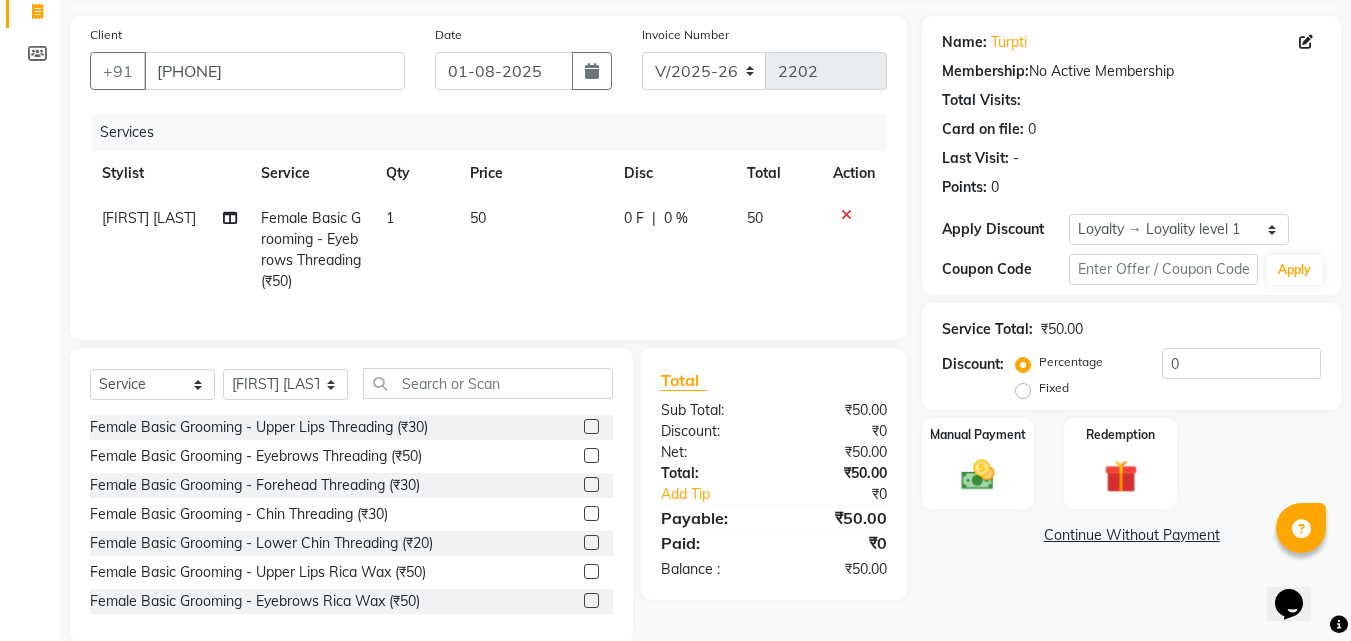 scroll, scrollTop: 181, scrollLeft: 0, axis: vertical 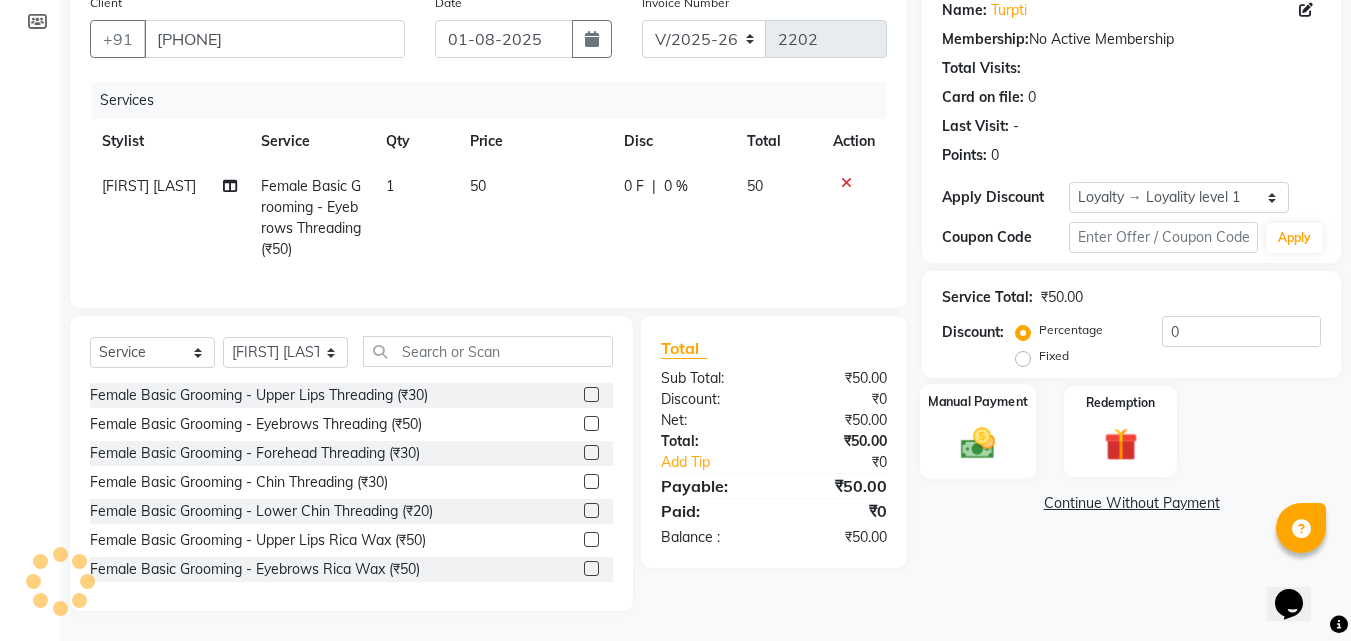 click 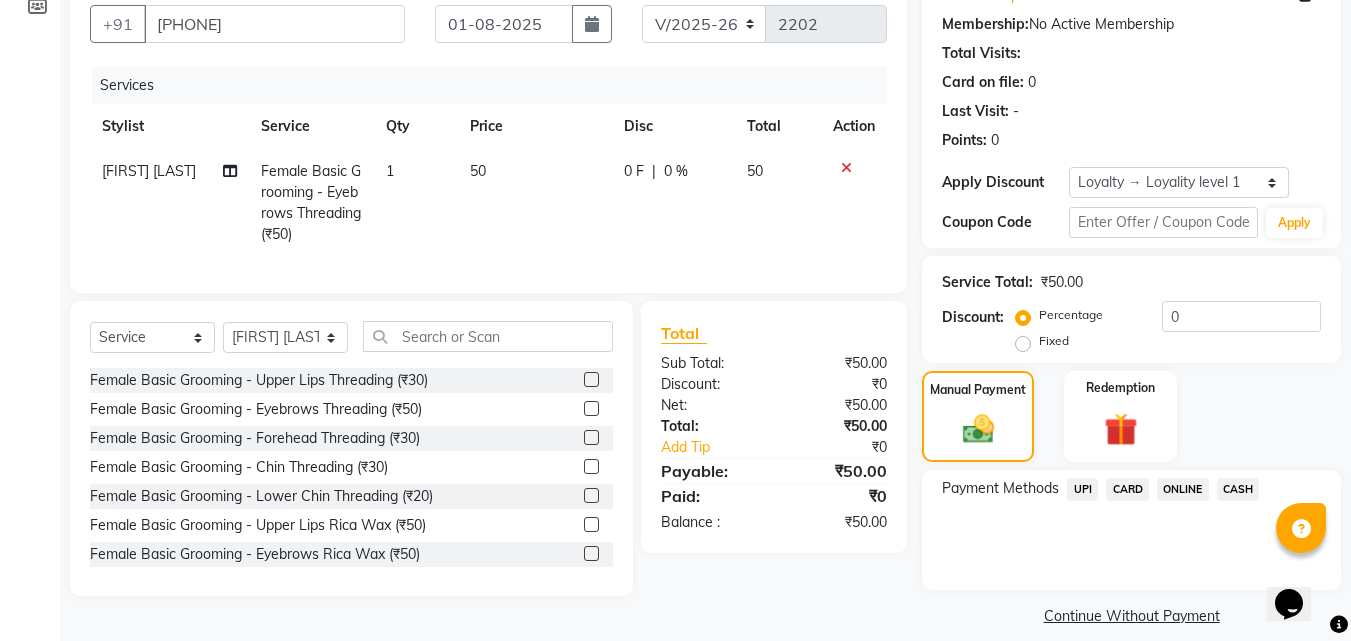click on "CASH" 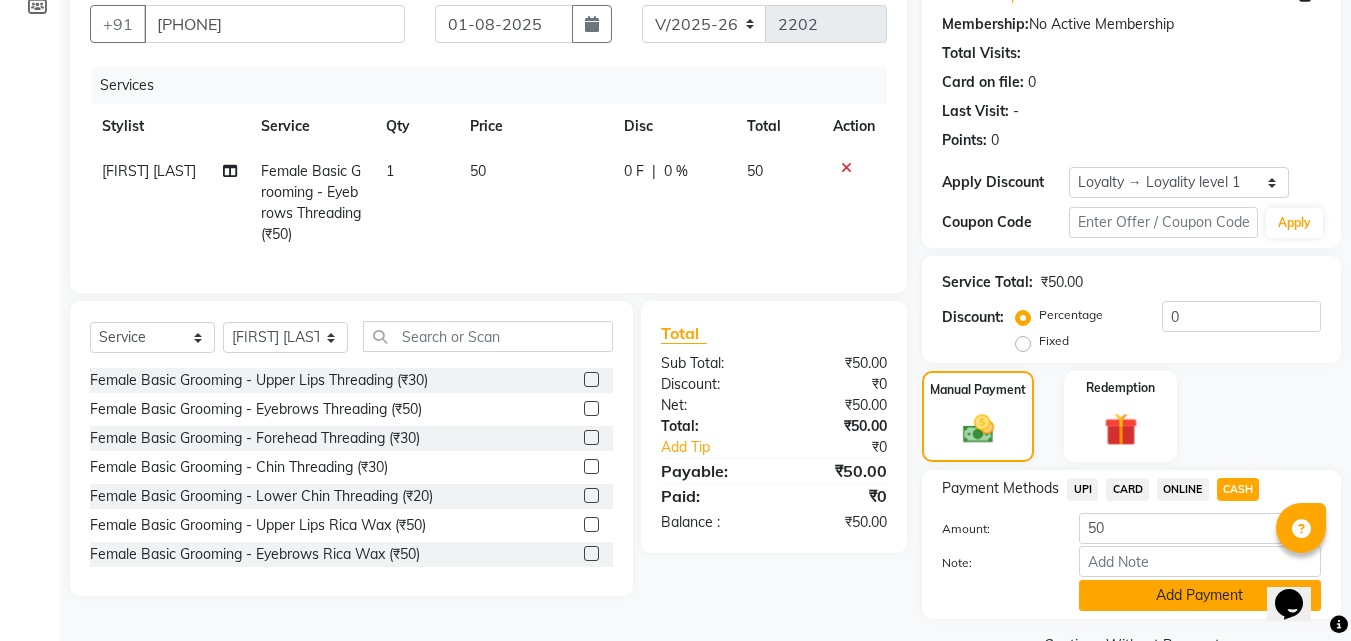 click on "Add Payment" 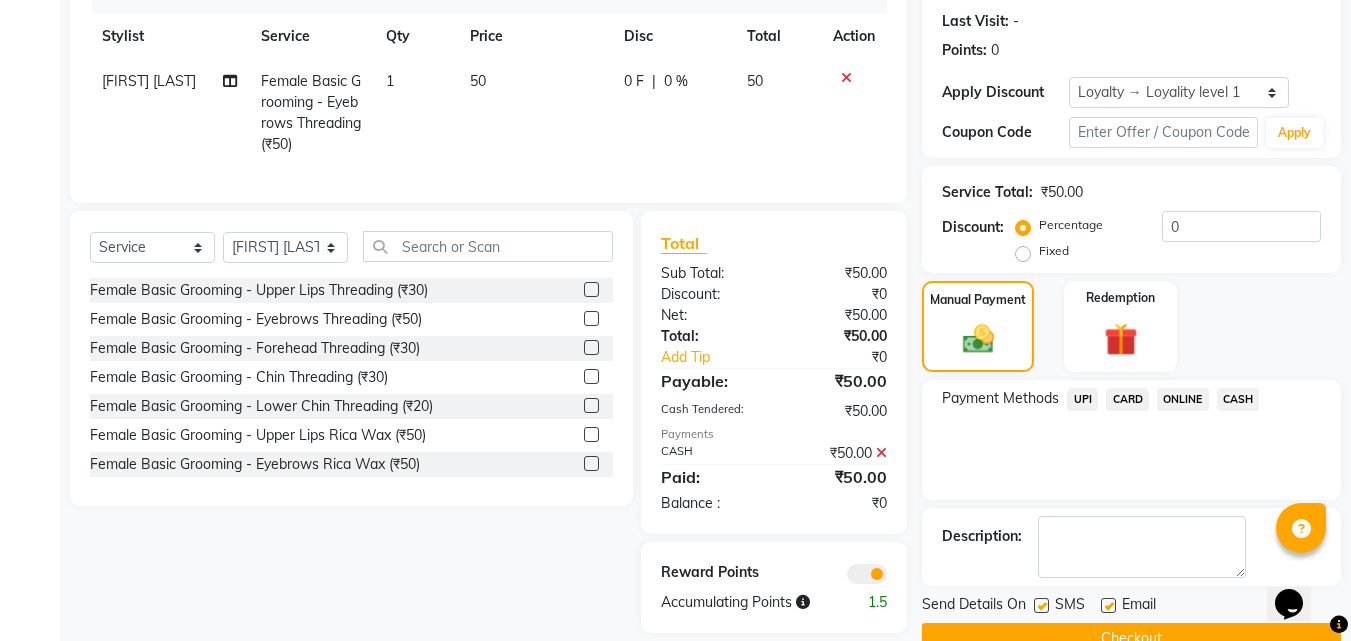 scroll, scrollTop: 314, scrollLeft: 0, axis: vertical 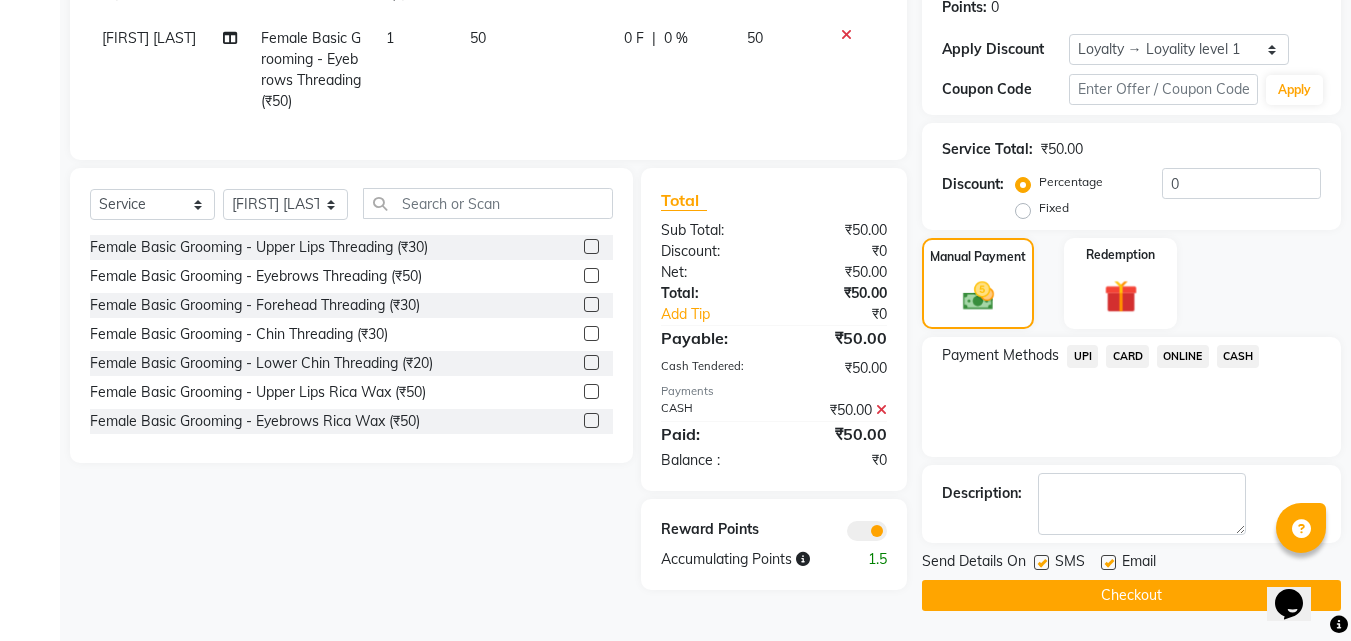 click 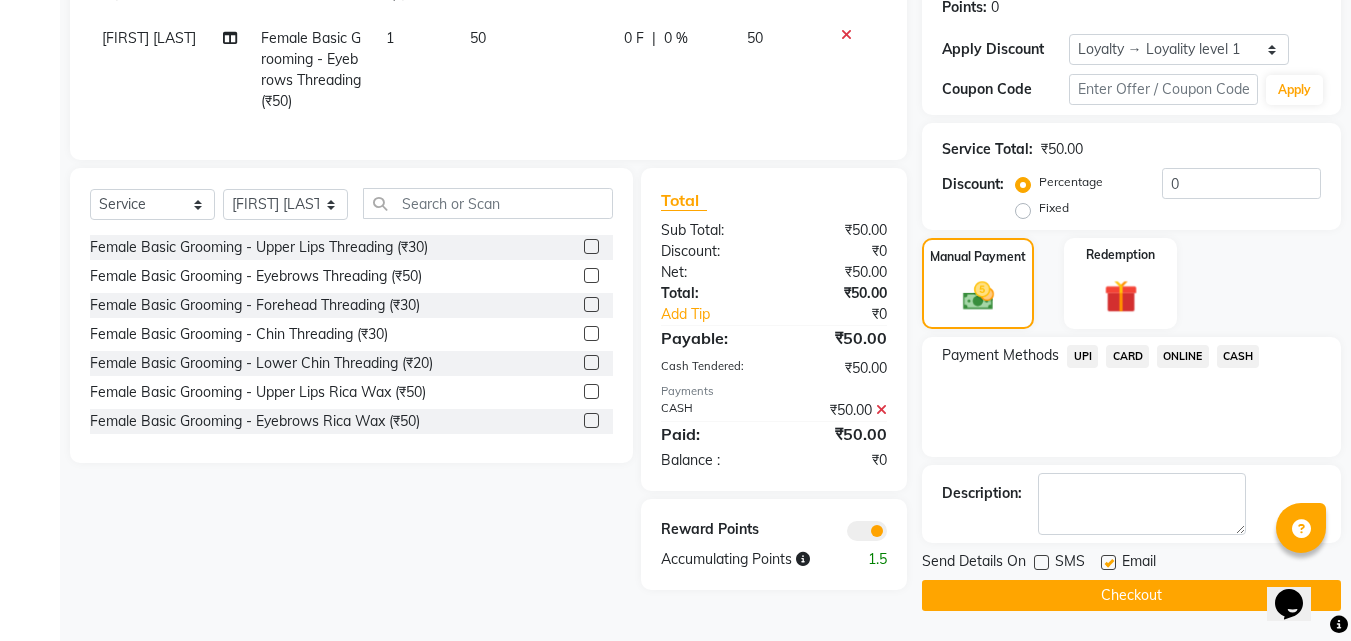 click on "Checkout" 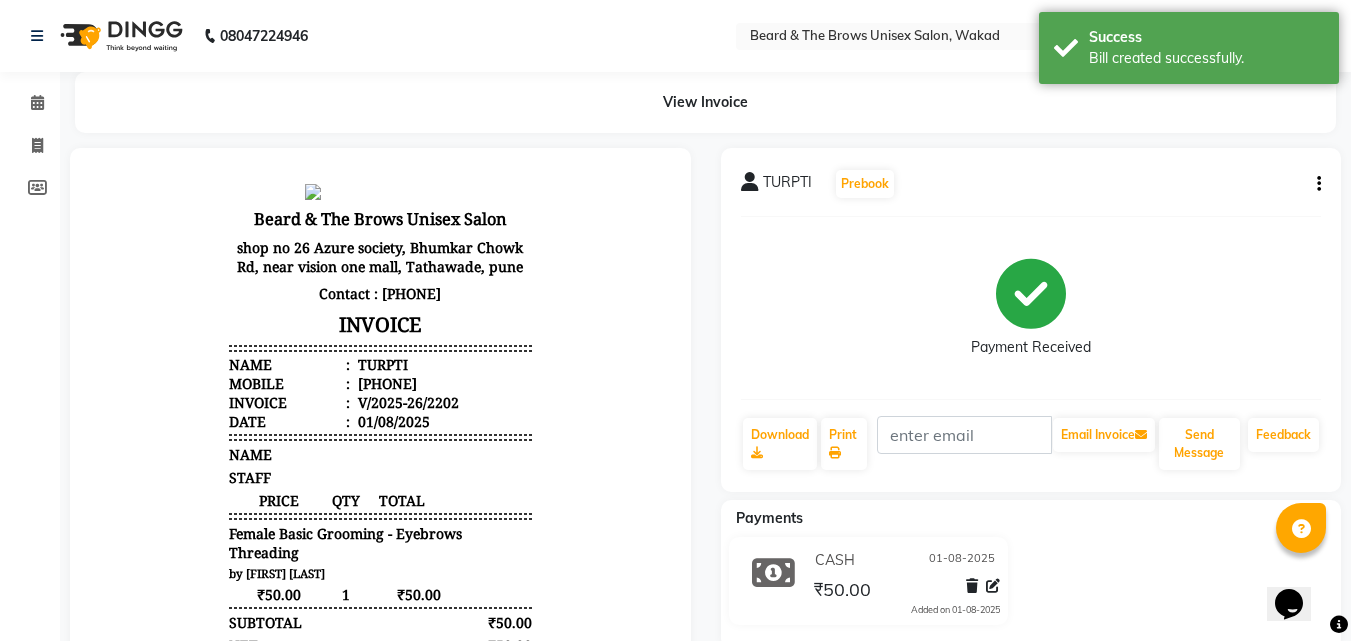 scroll, scrollTop: 0, scrollLeft: 0, axis: both 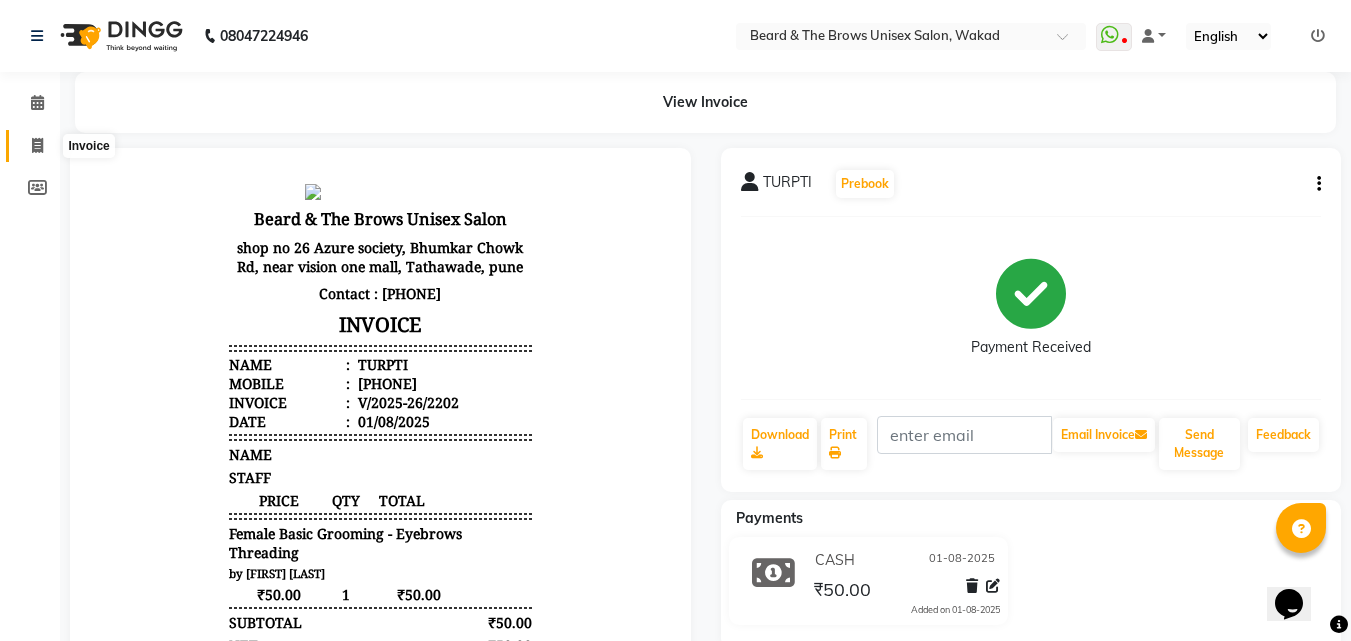 click 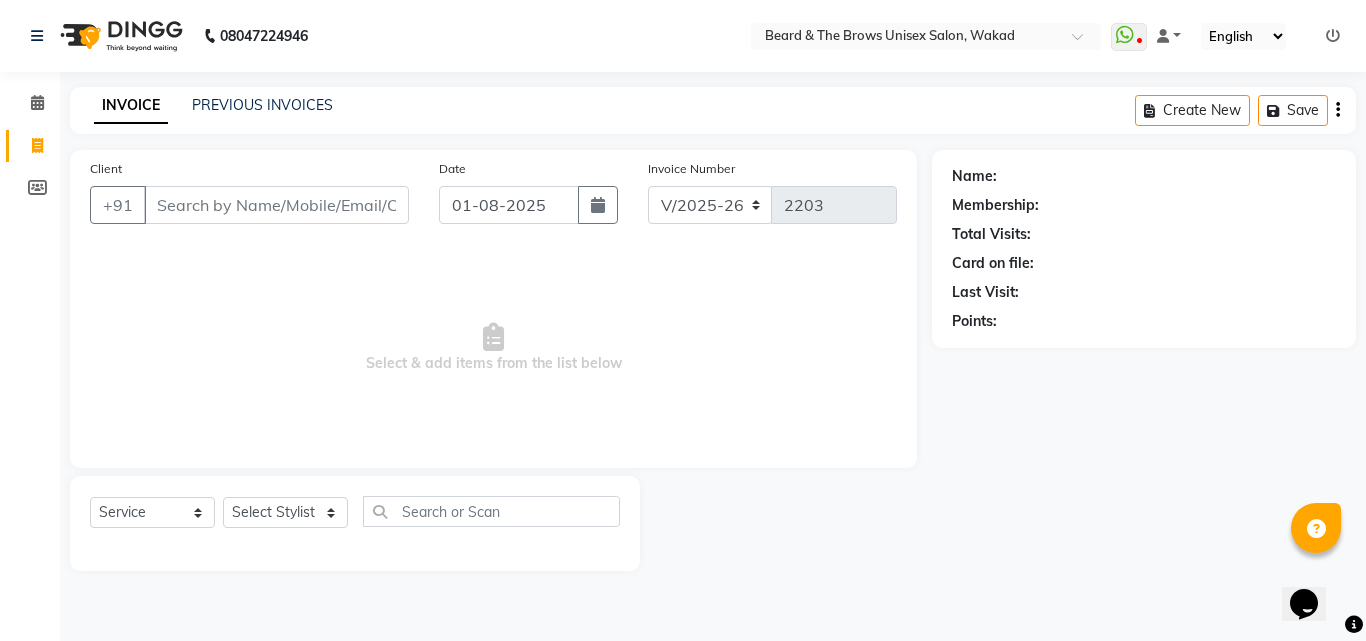 click on "Client" at bounding box center (276, 205) 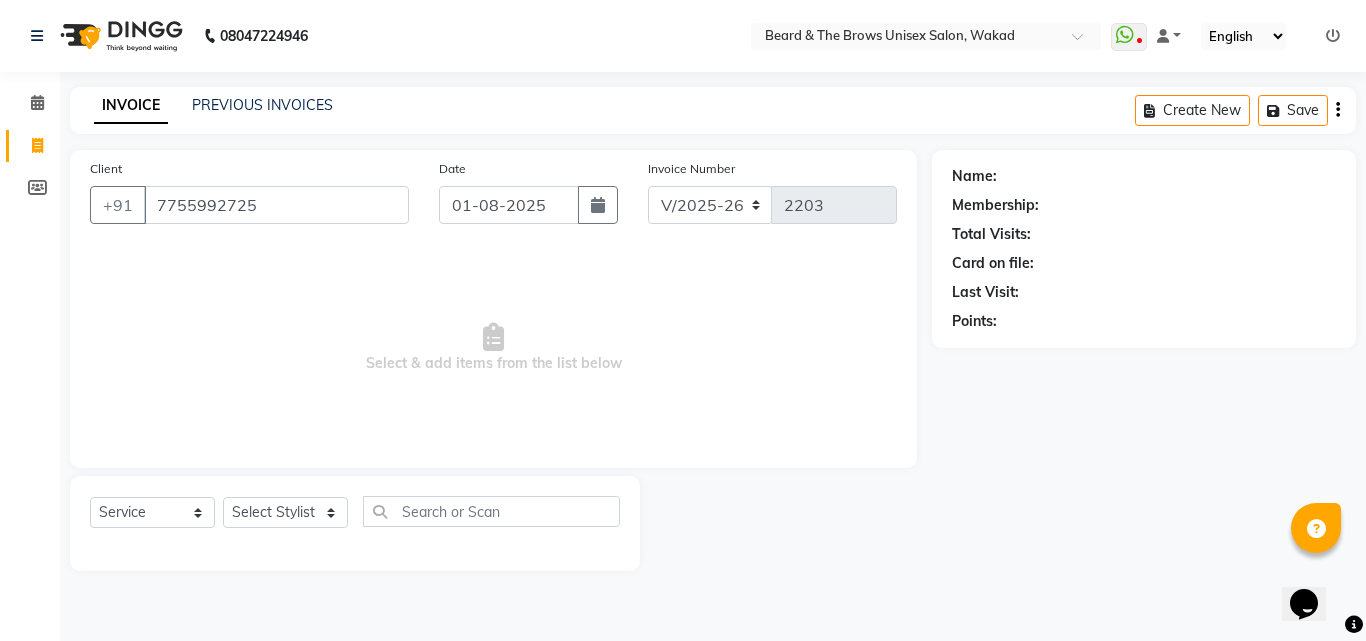 type on "7755992725" 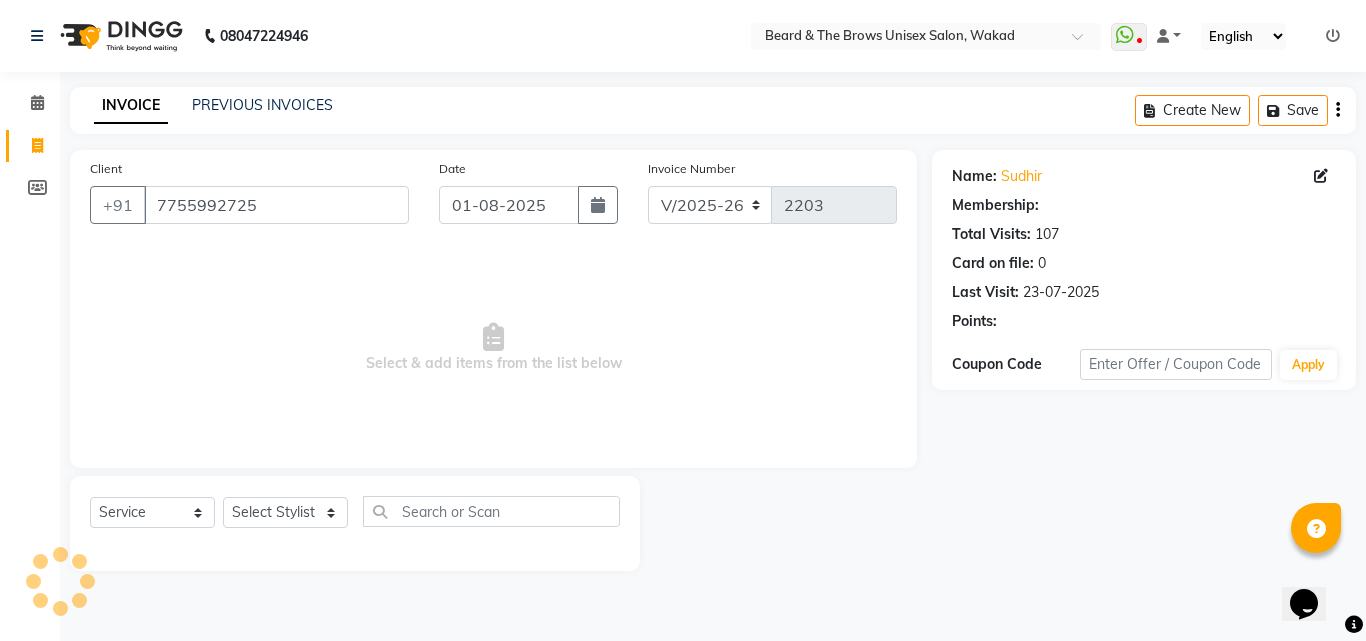 select on "2: Object" 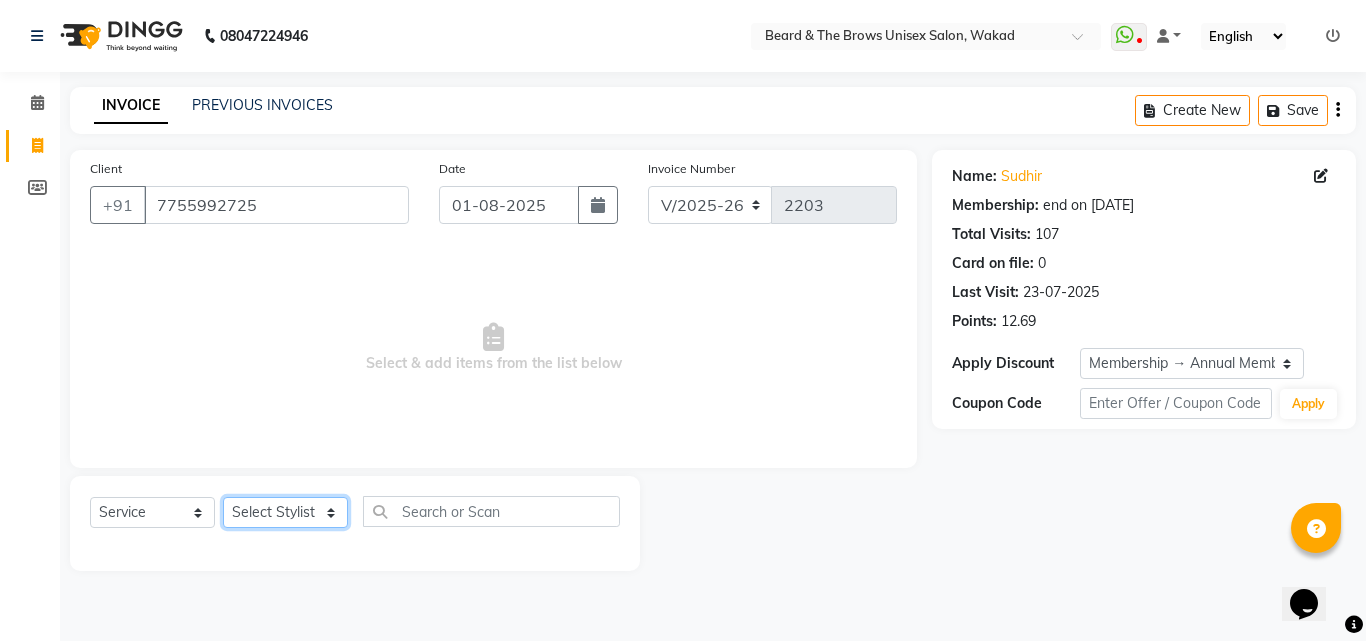 click on "Select Stylist [FIRST] [LAST] manager [FIRST] [FIRST] [FIRST] [FIRST] ma'am owner [FIRST] [LAST]" 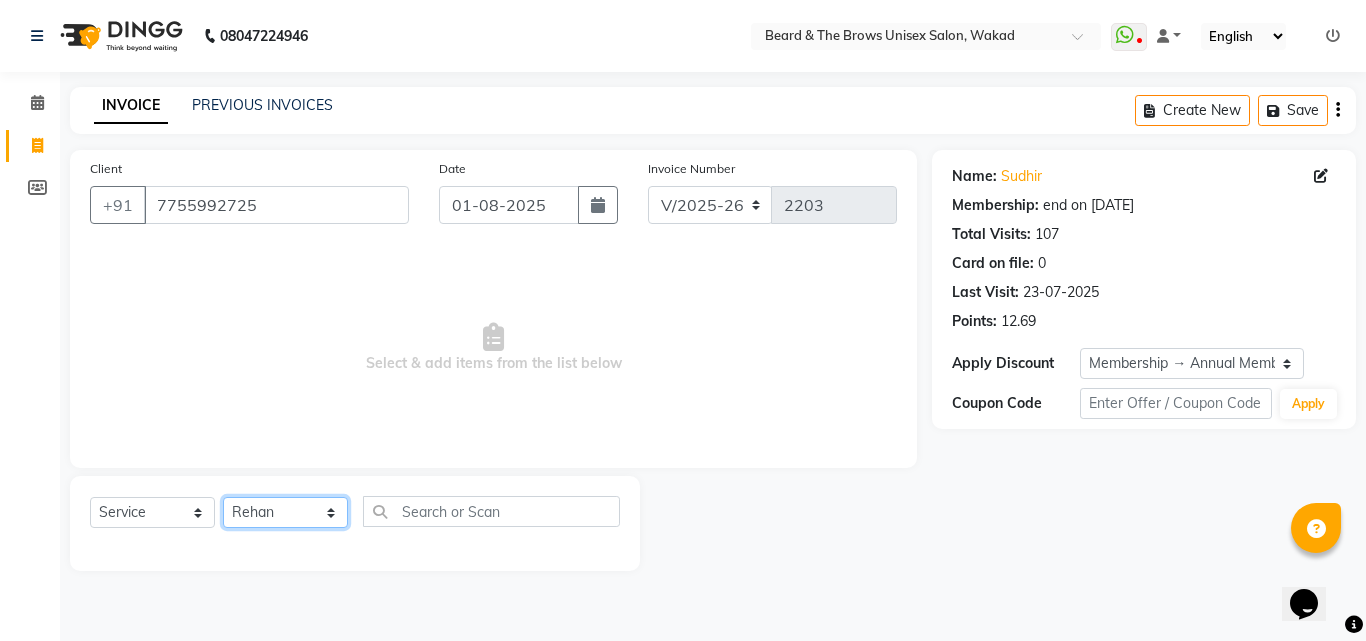 click on "Select Stylist [FIRST] [LAST] manager [FIRST] [FIRST] [FIRST] [FIRST] ma'am owner [FIRST] [LAST]" 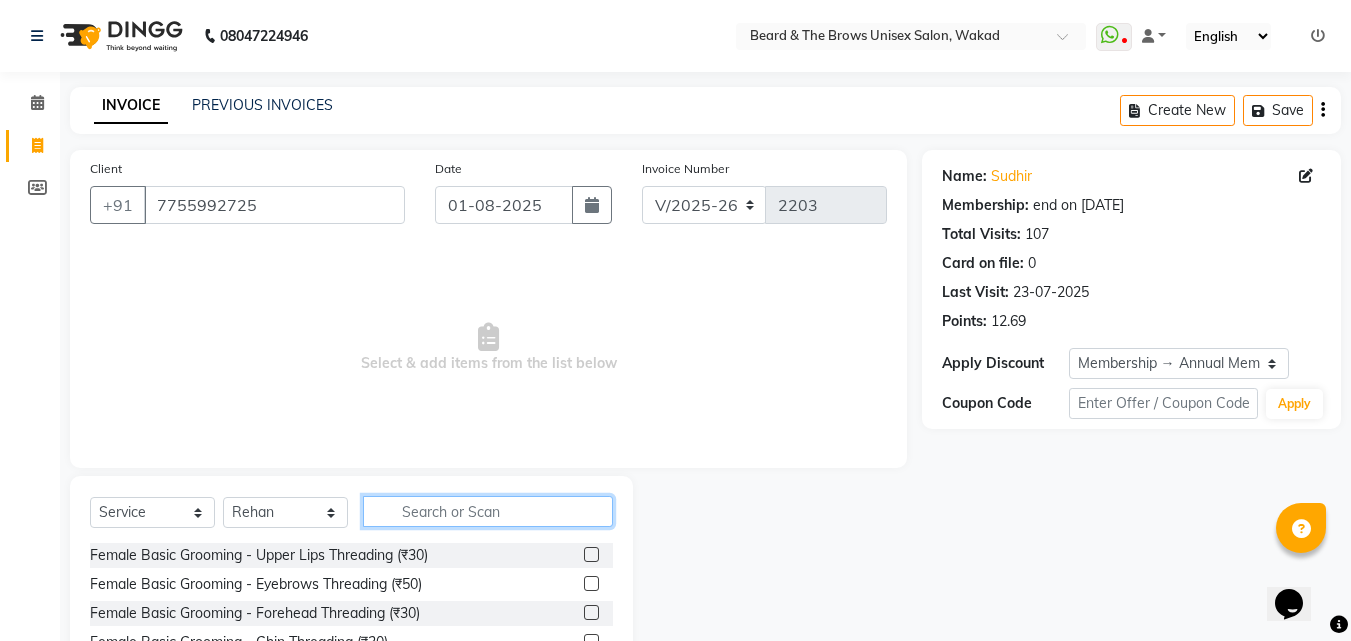 click 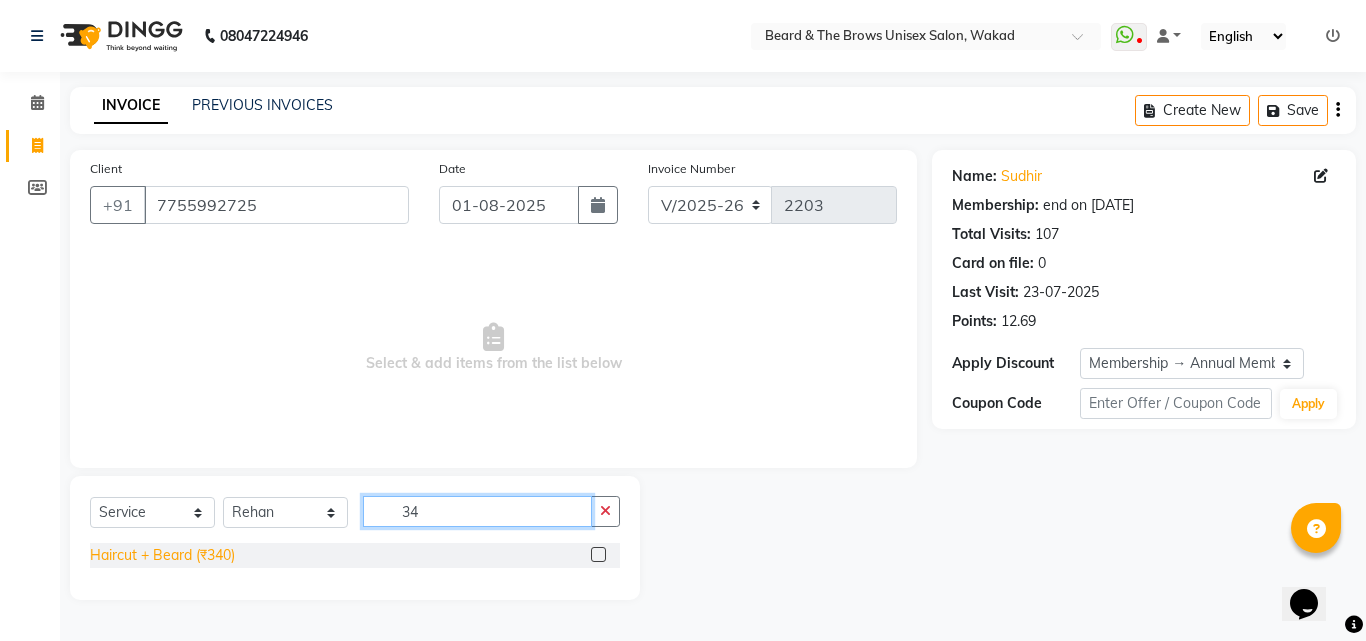 type on "34" 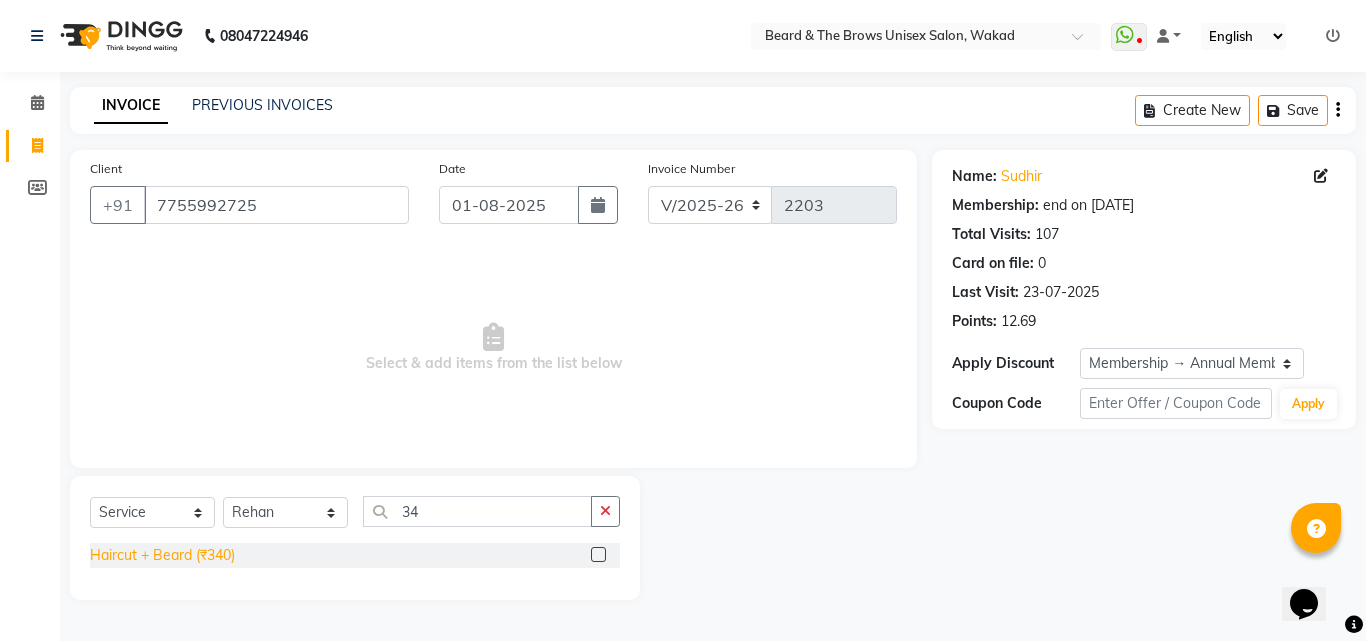 click on "Haircut + Beard (₹340)" 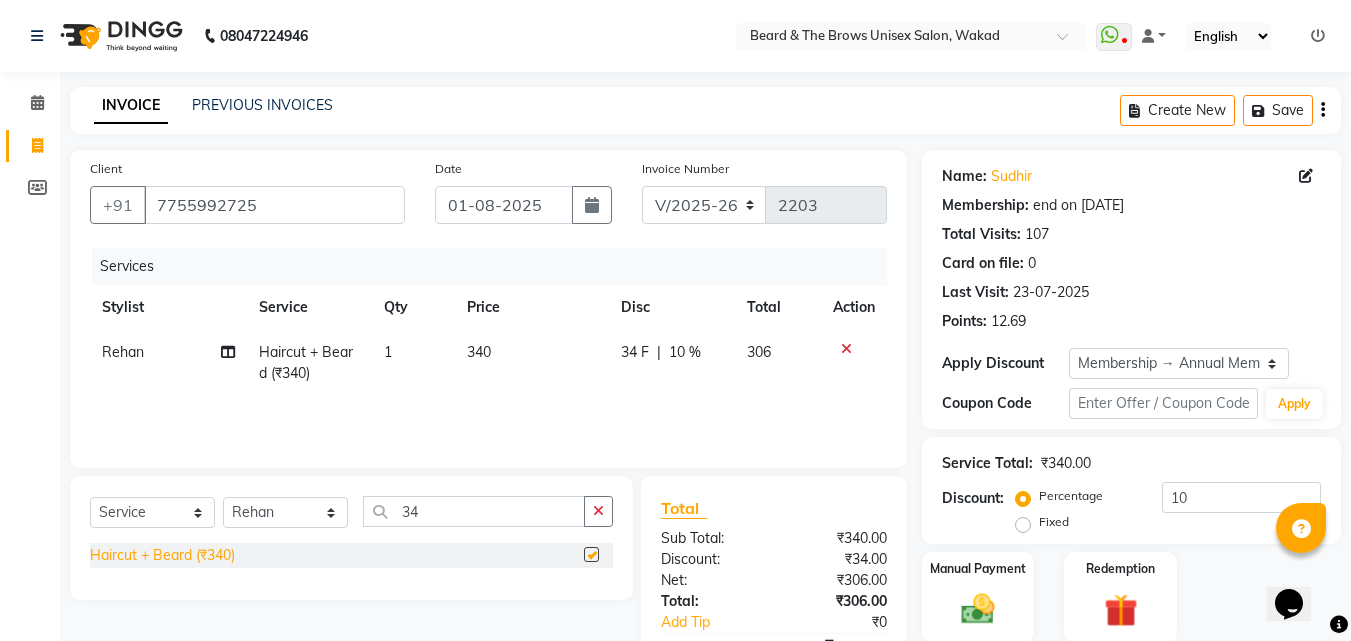 checkbox on "false" 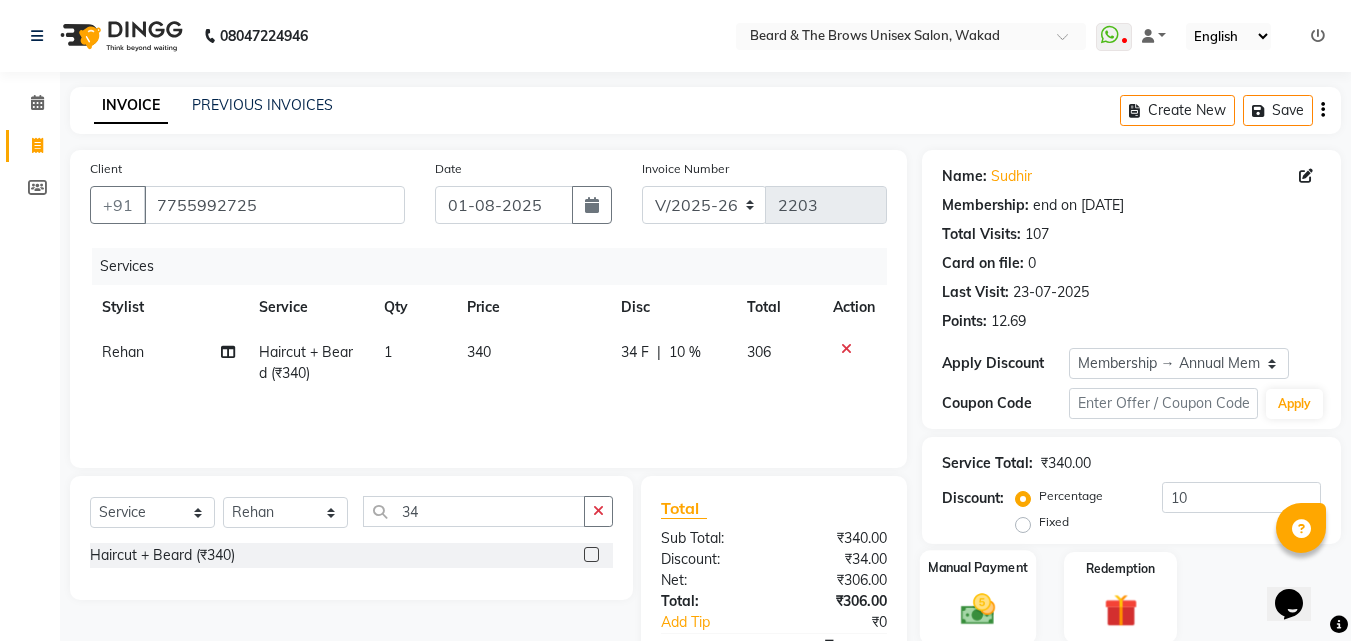 click on "Manual Payment" 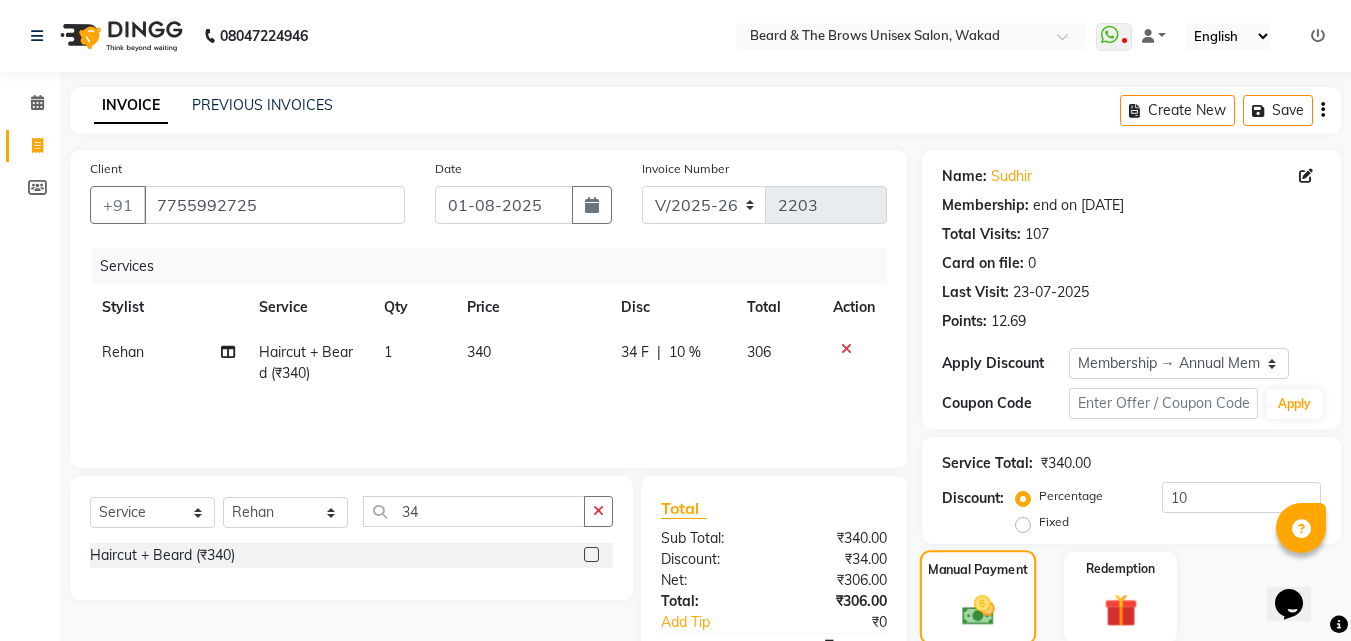 click 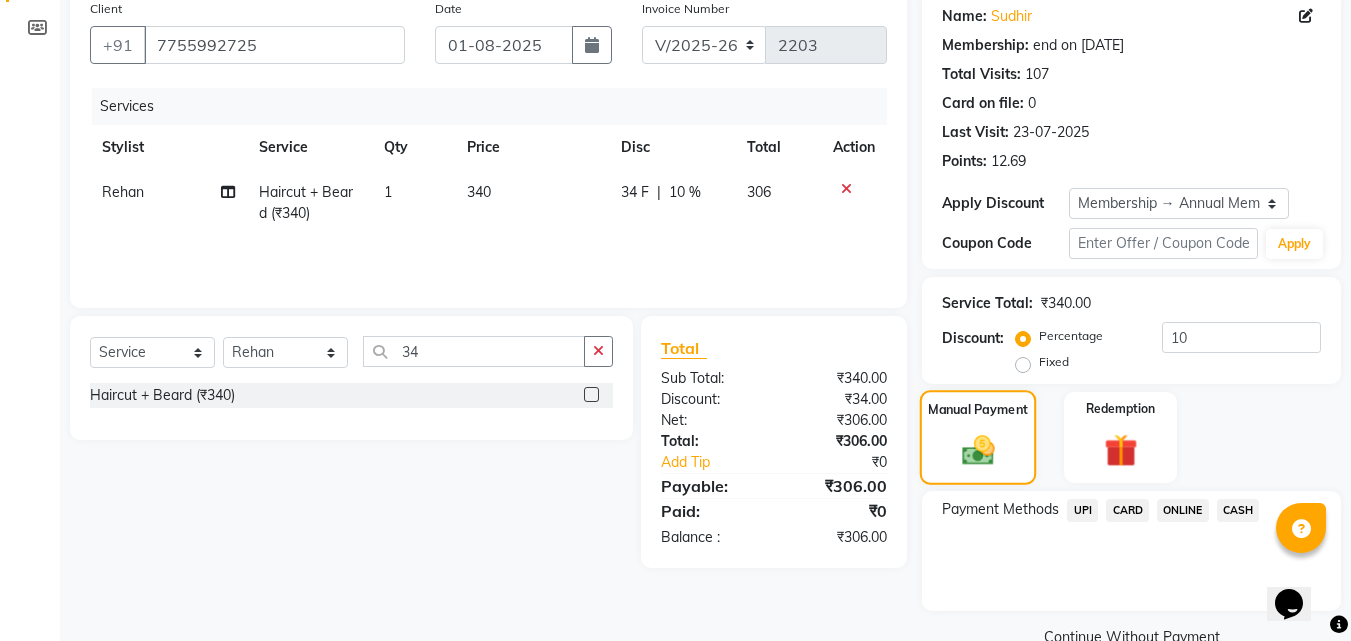 scroll, scrollTop: 201, scrollLeft: 0, axis: vertical 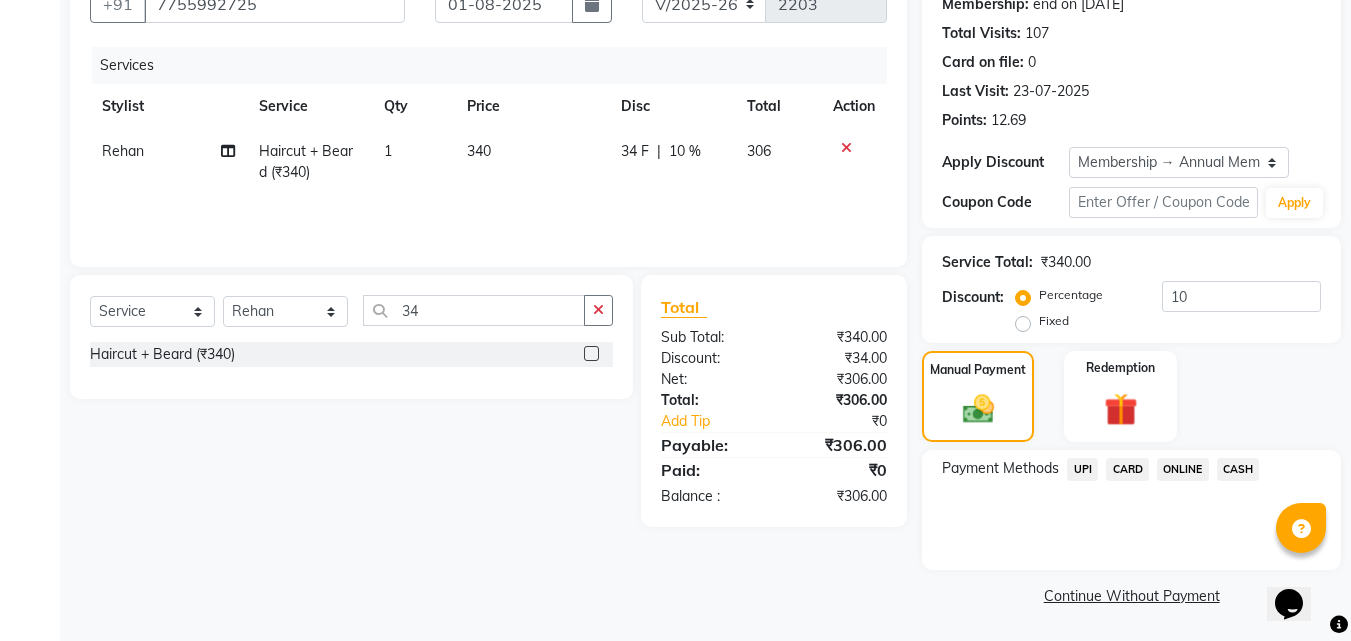 click on "UPI" 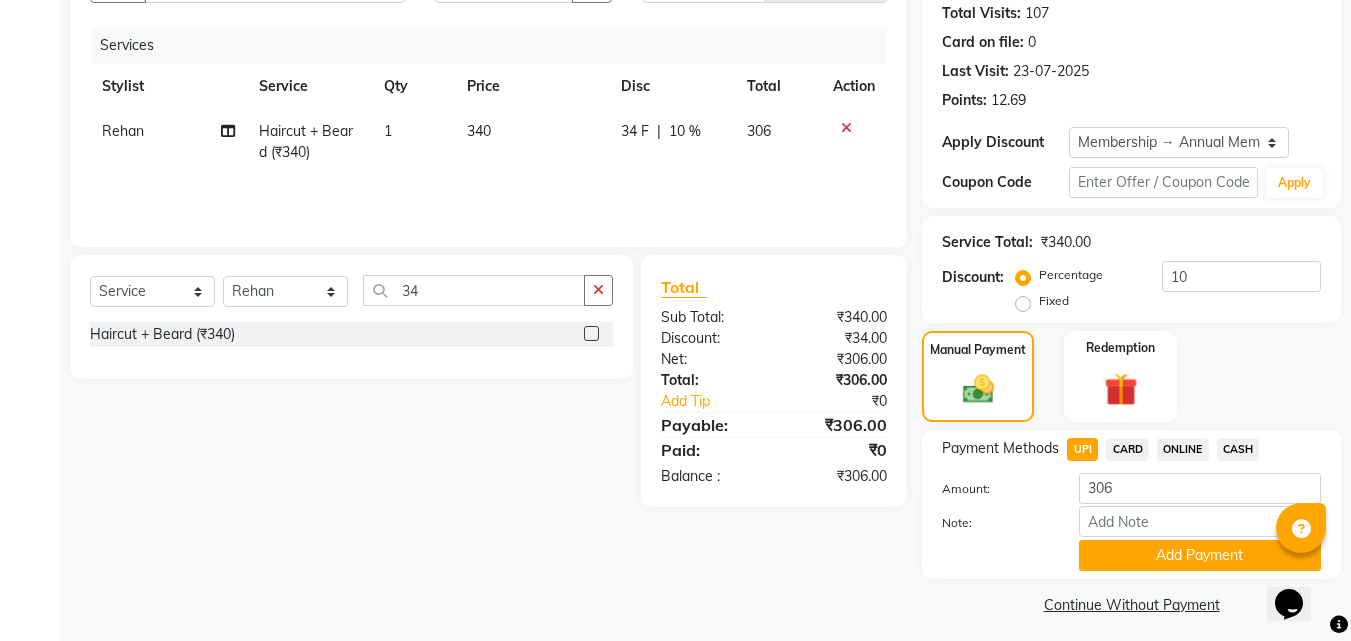 scroll, scrollTop: 230, scrollLeft: 0, axis: vertical 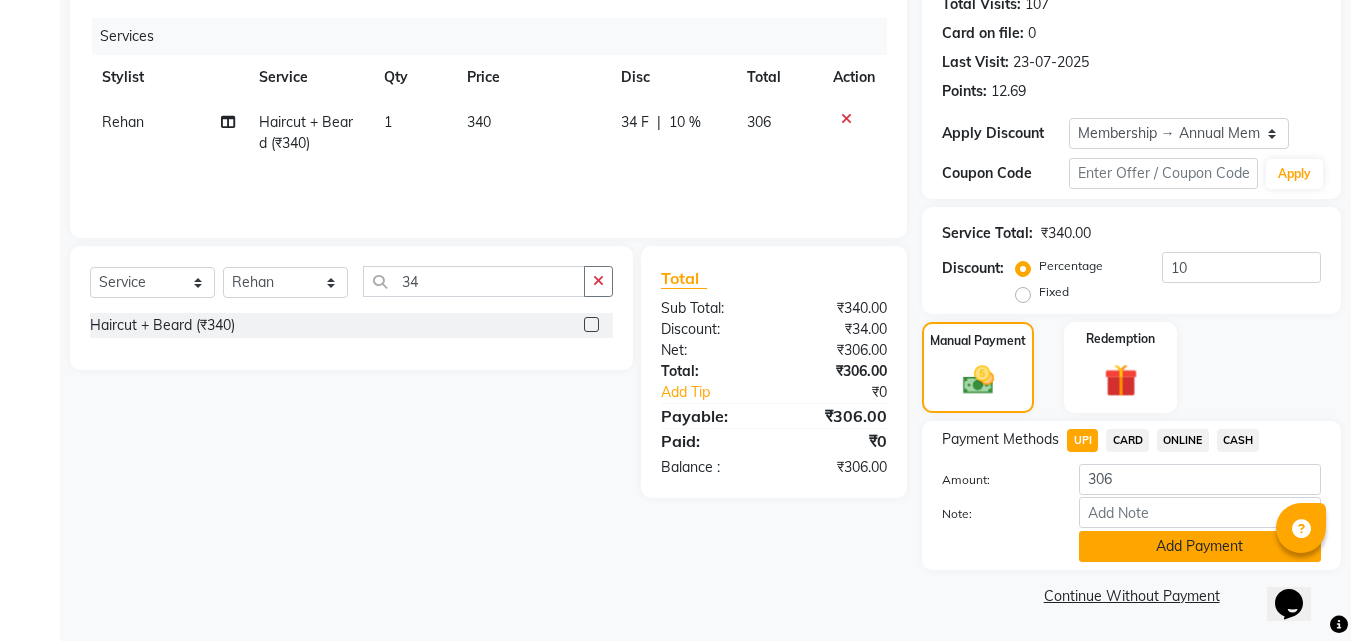 click on "Add Payment" 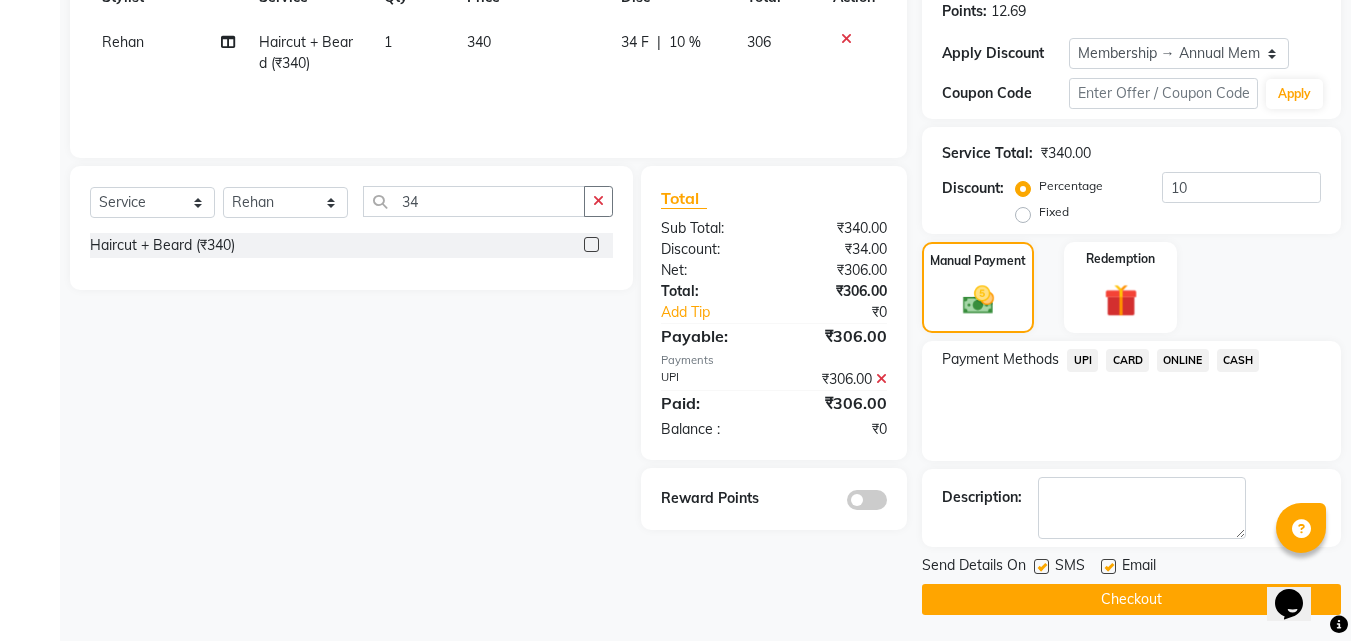scroll, scrollTop: 314, scrollLeft: 0, axis: vertical 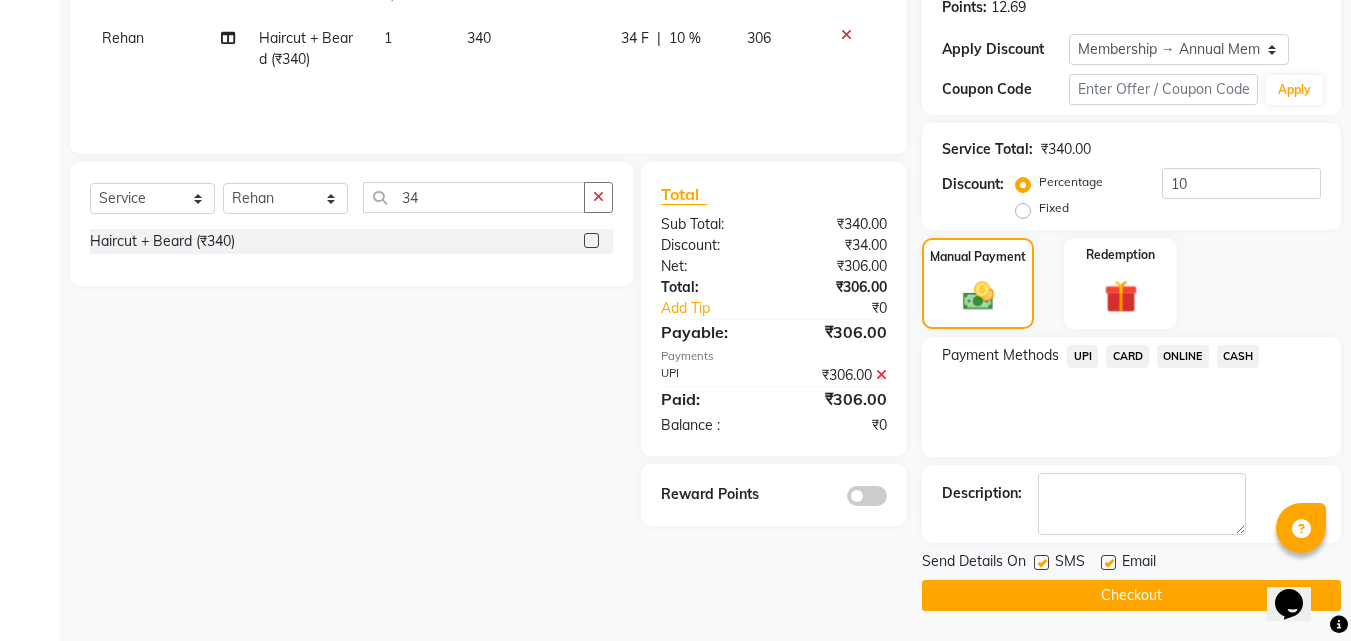 click 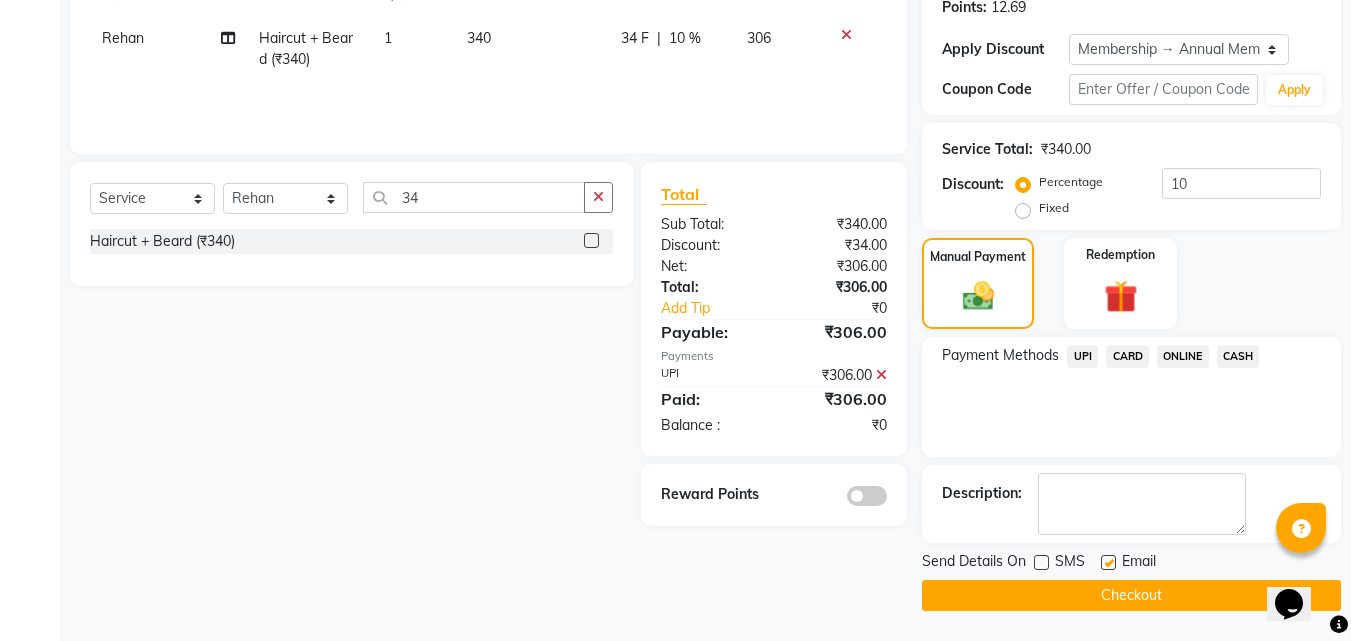 click on "Checkout" 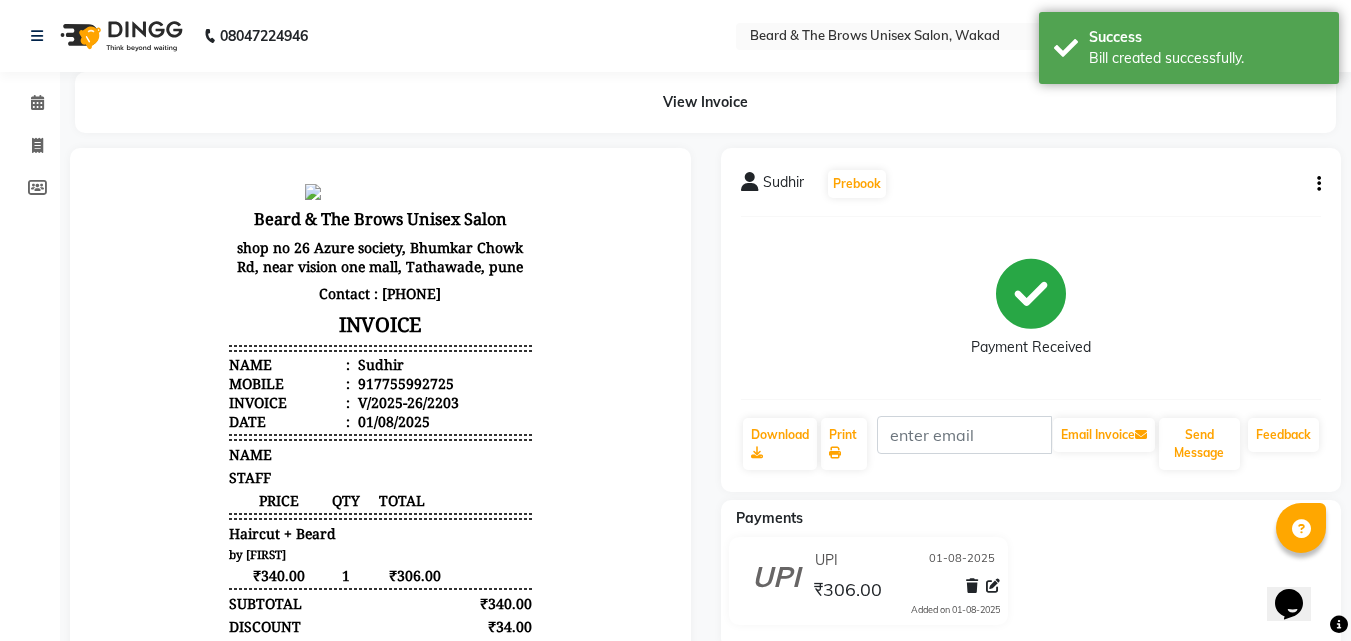 scroll, scrollTop: 0, scrollLeft: 0, axis: both 